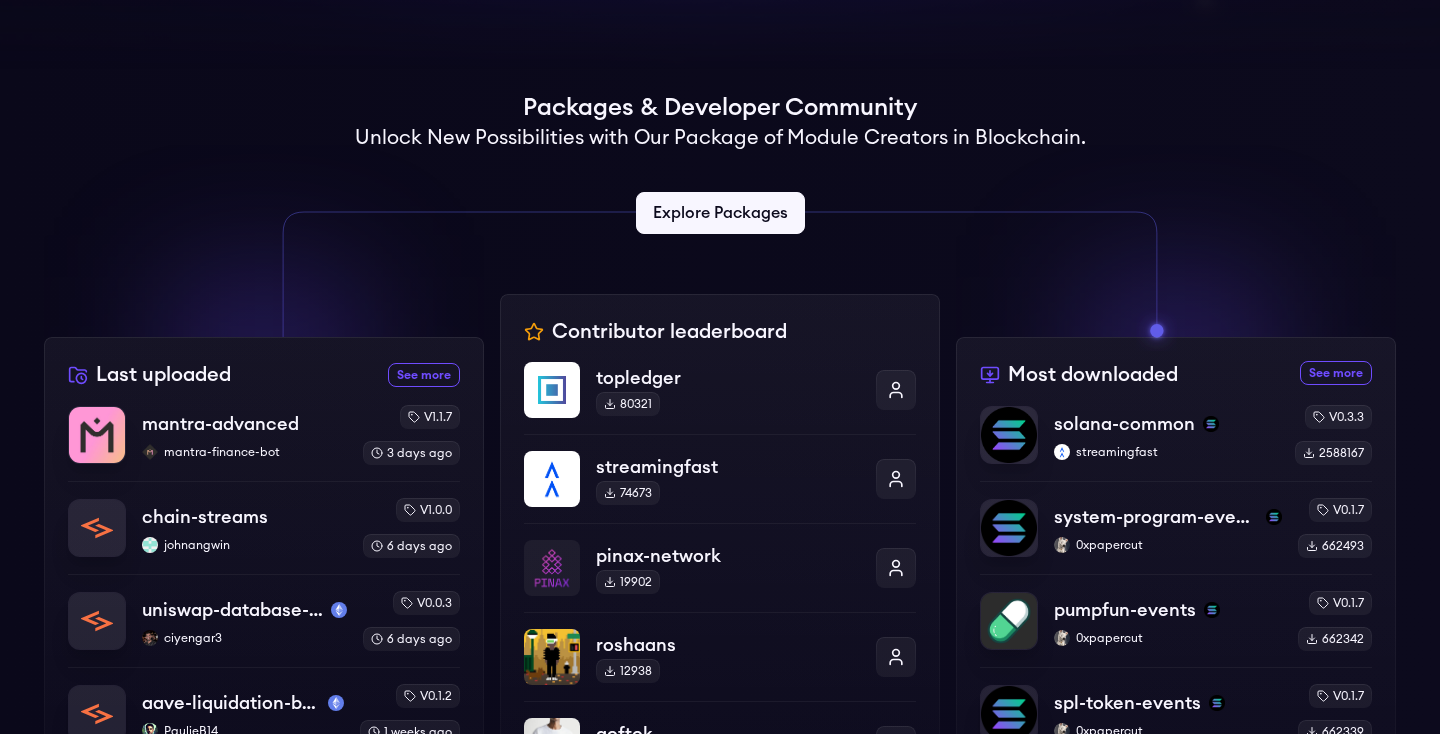 scroll, scrollTop: 410, scrollLeft: 0, axis: vertical 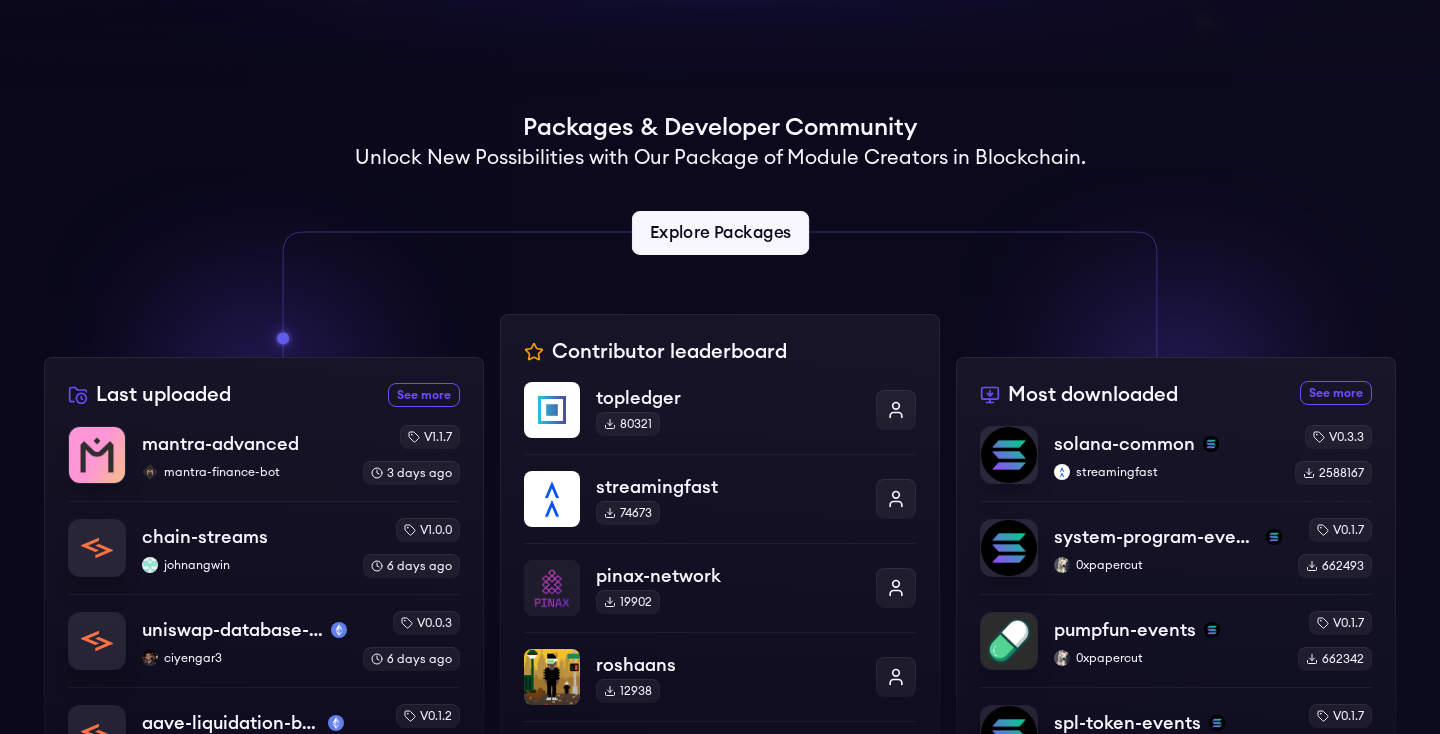 click on "Explore Packages" at bounding box center [719, 233] 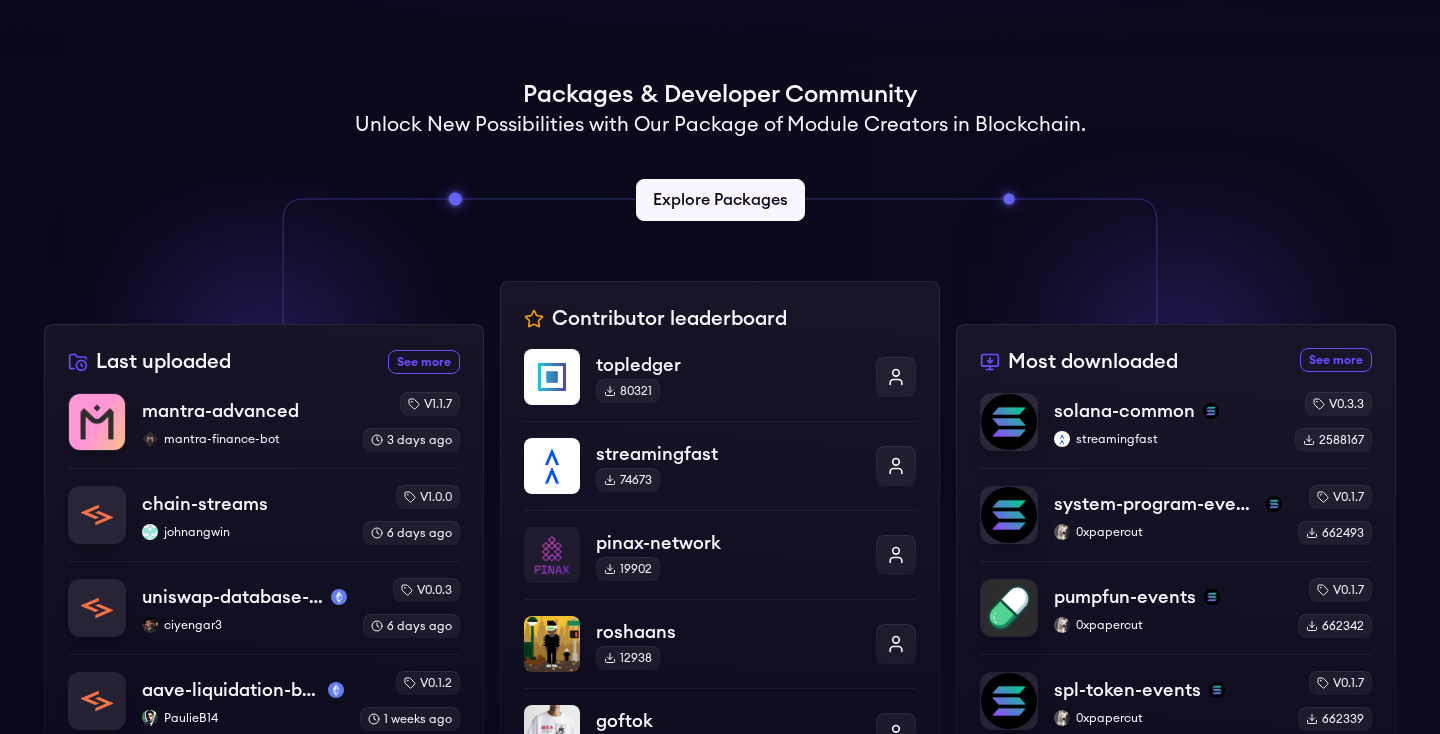 scroll, scrollTop: 626, scrollLeft: 0, axis: vertical 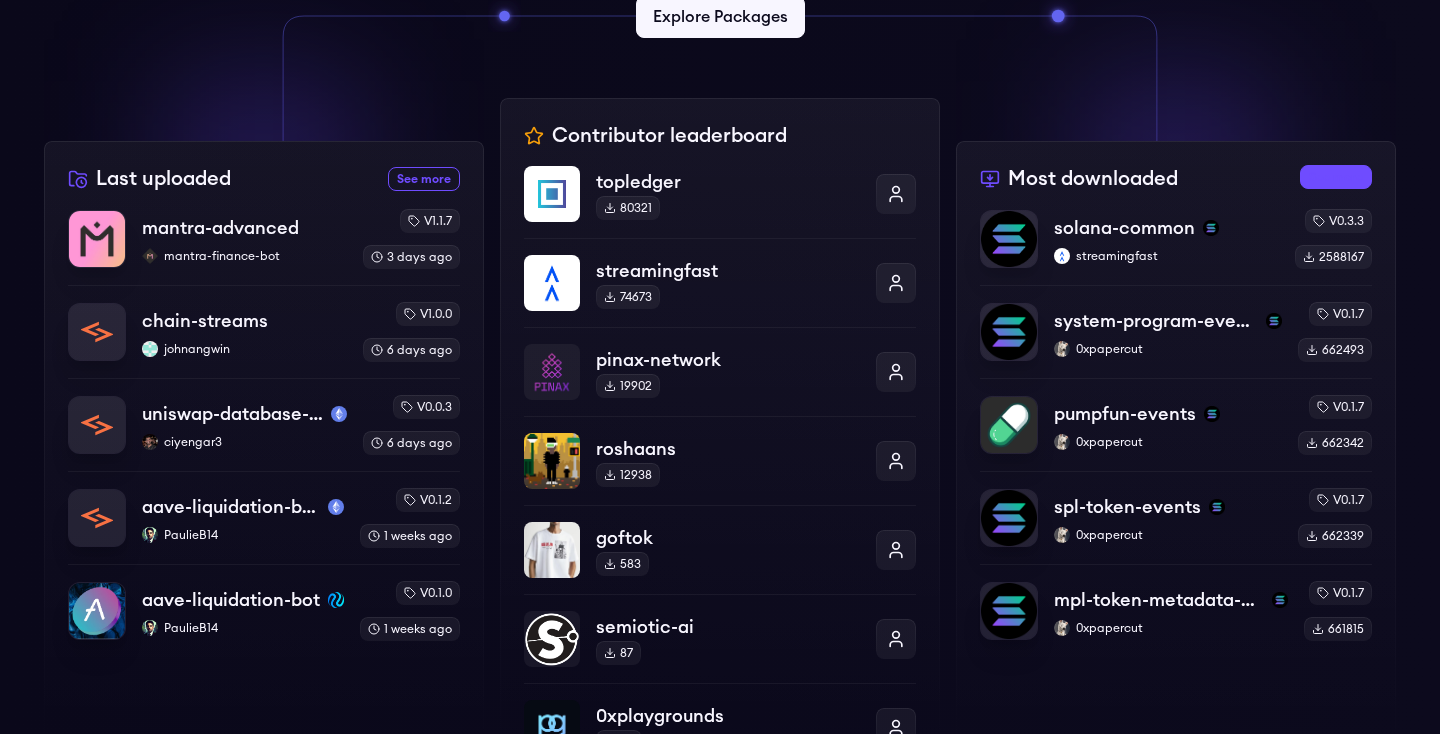 click on "See more most downloaded packages" at bounding box center [1336, 177] 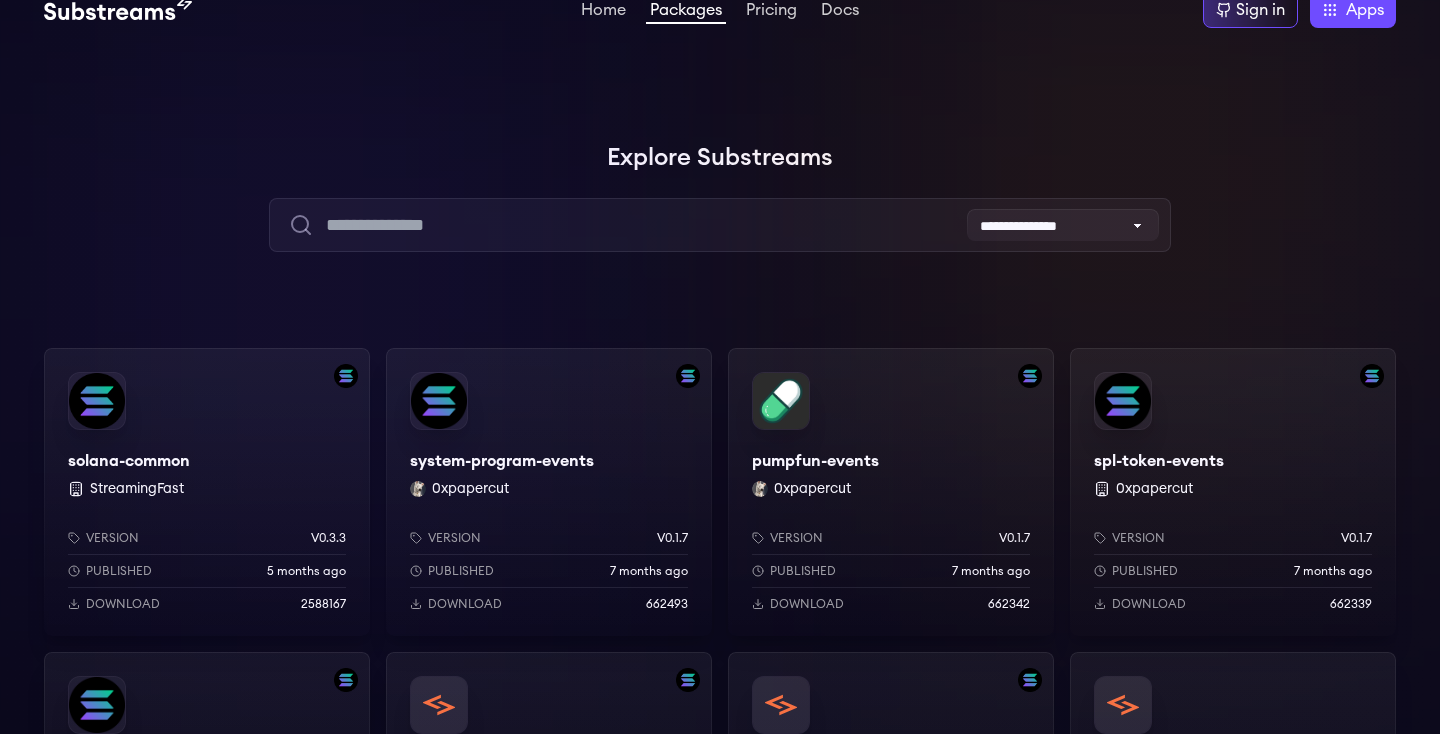 scroll, scrollTop: 0, scrollLeft: 0, axis: both 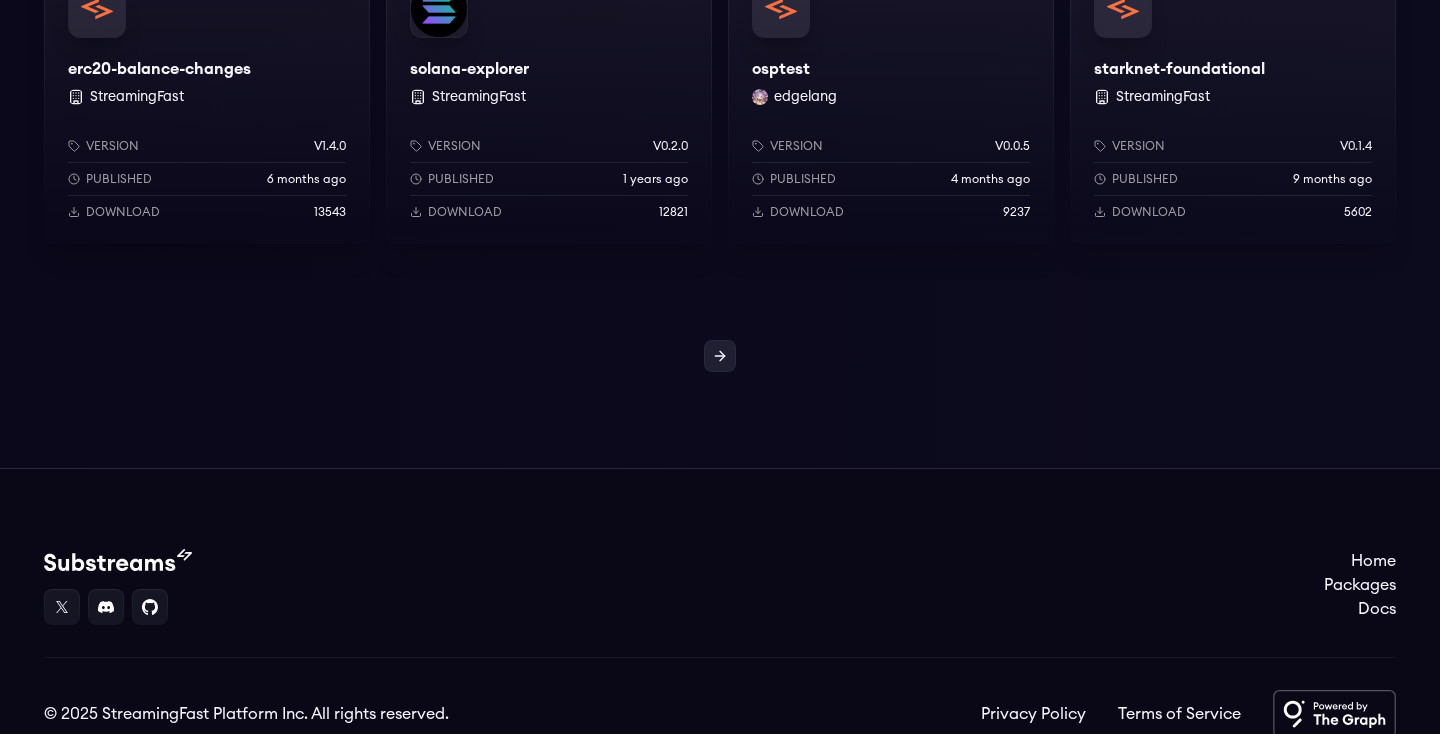 click at bounding box center (720, 356) 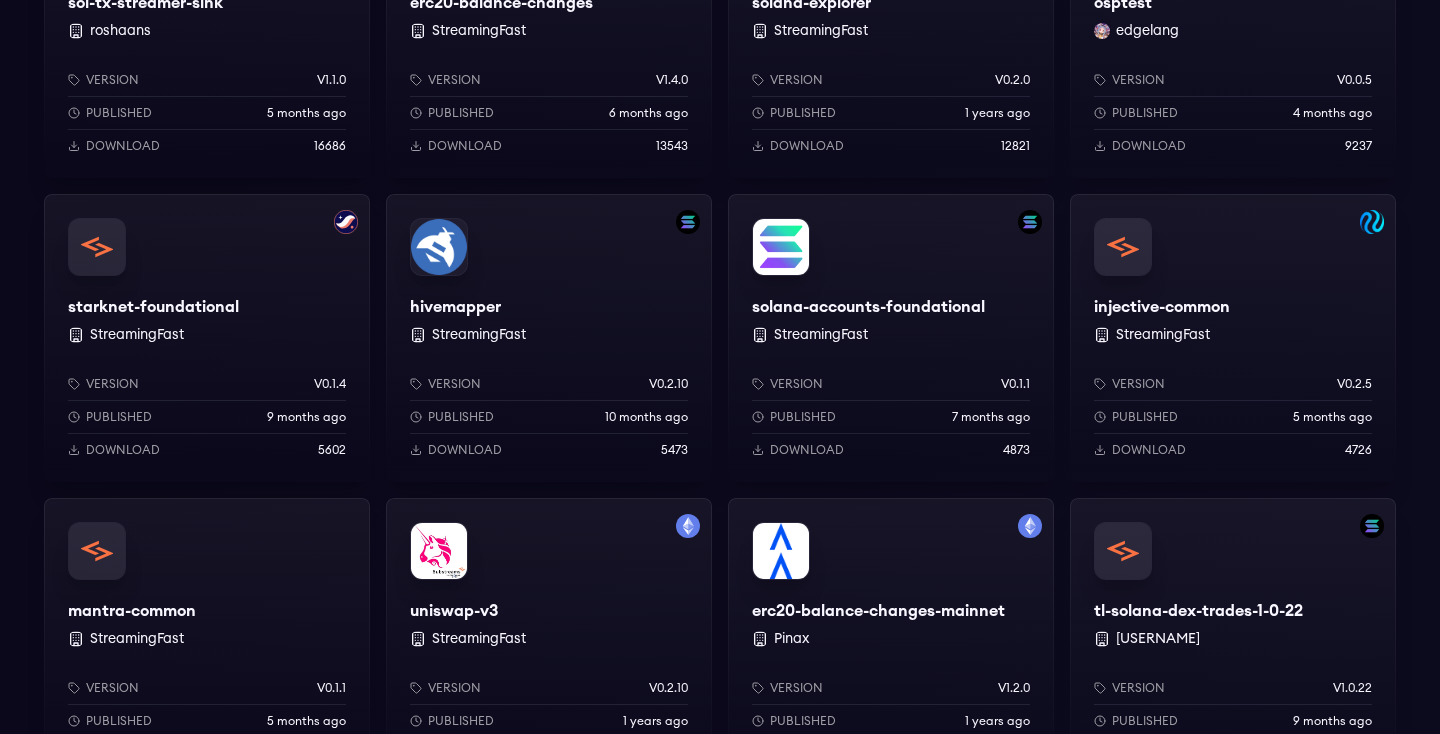 scroll, scrollTop: 1604, scrollLeft: 0, axis: vertical 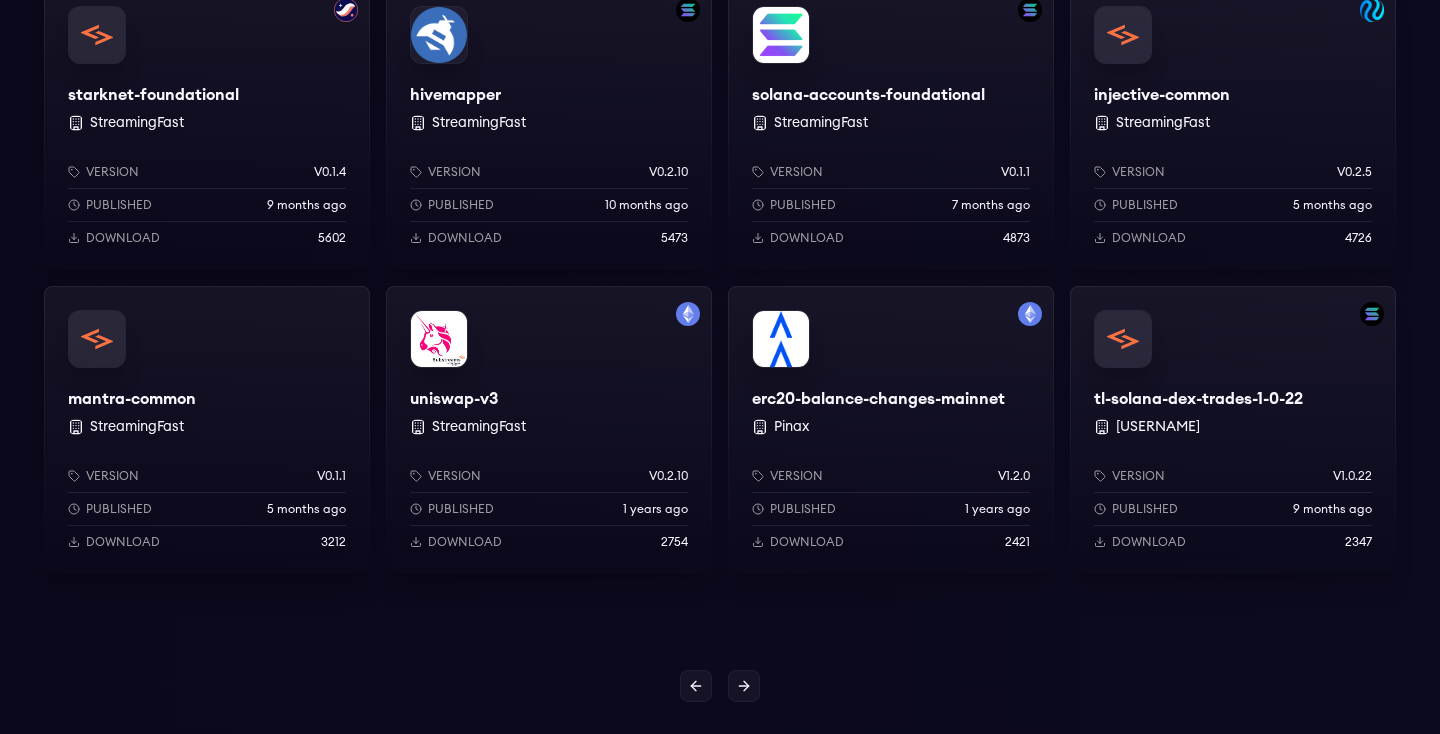 click on "uniswap-v3   StreamingFast Version v0.2.10 Published 1 years ago Download 2754" at bounding box center (549, 430) 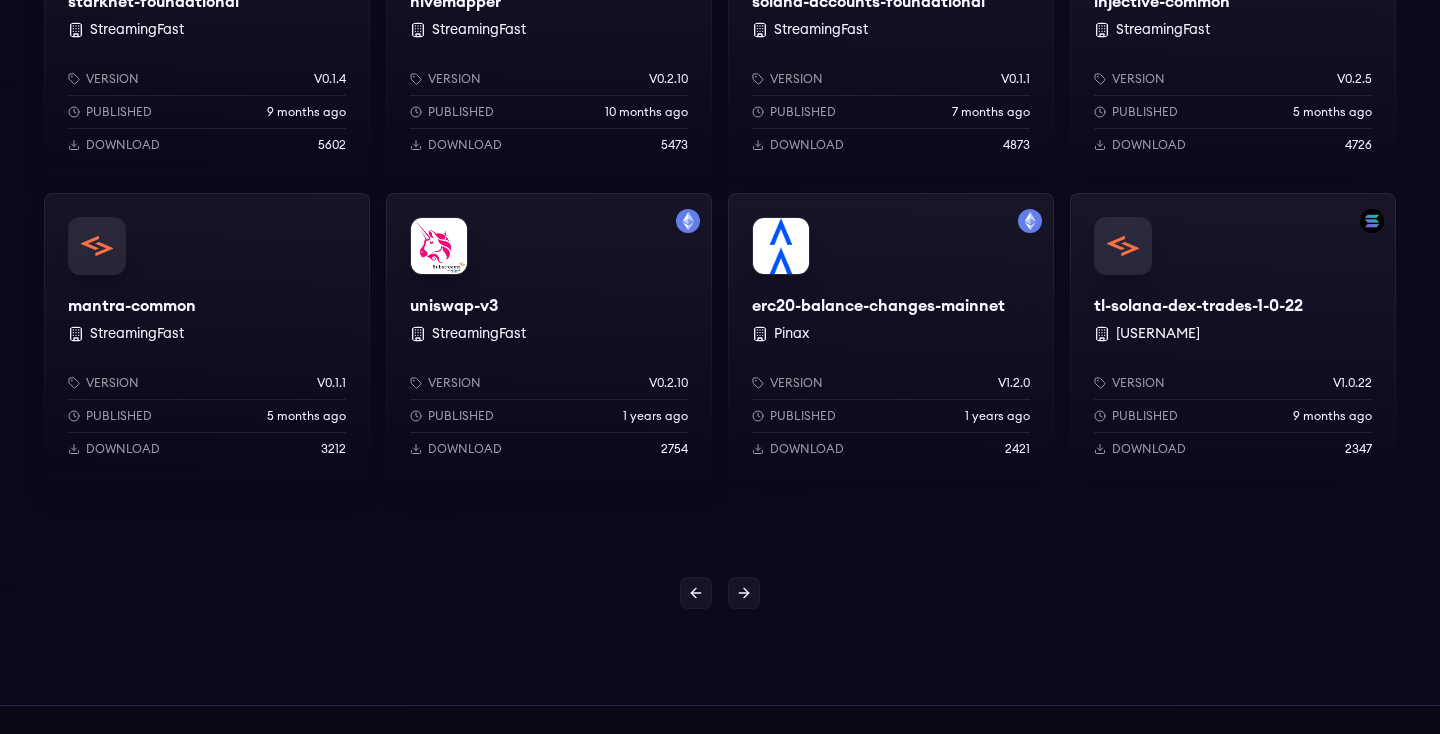 scroll, scrollTop: 1698, scrollLeft: 0, axis: vertical 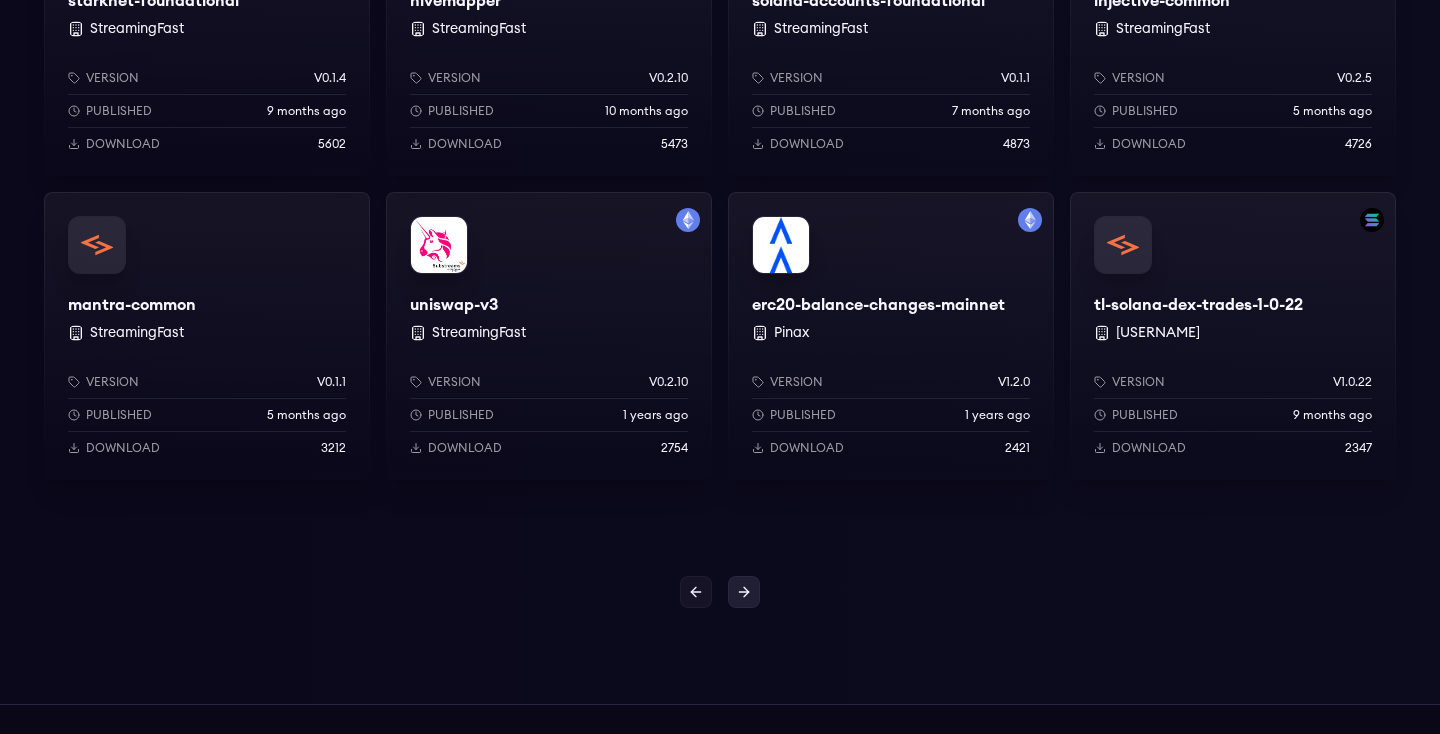 click 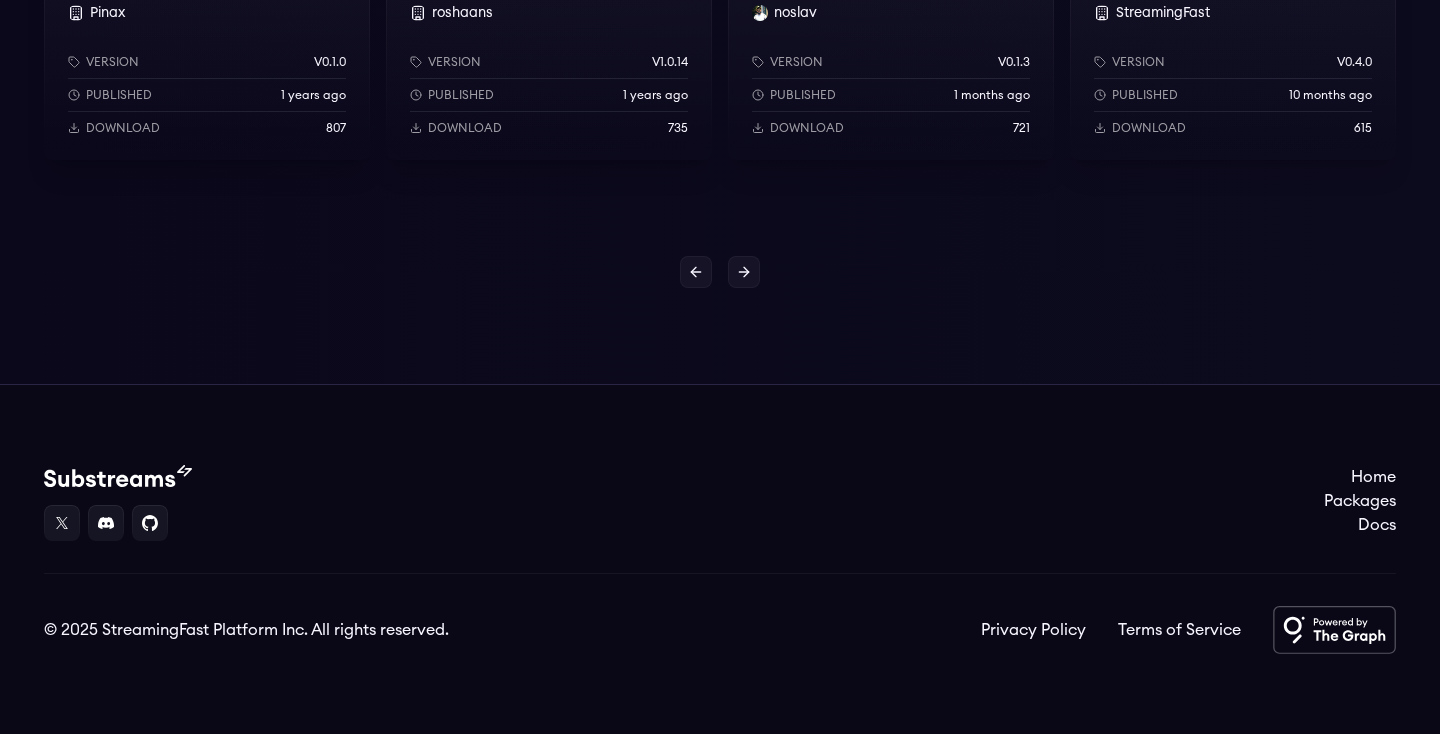 scroll, scrollTop: 1847, scrollLeft: 0, axis: vertical 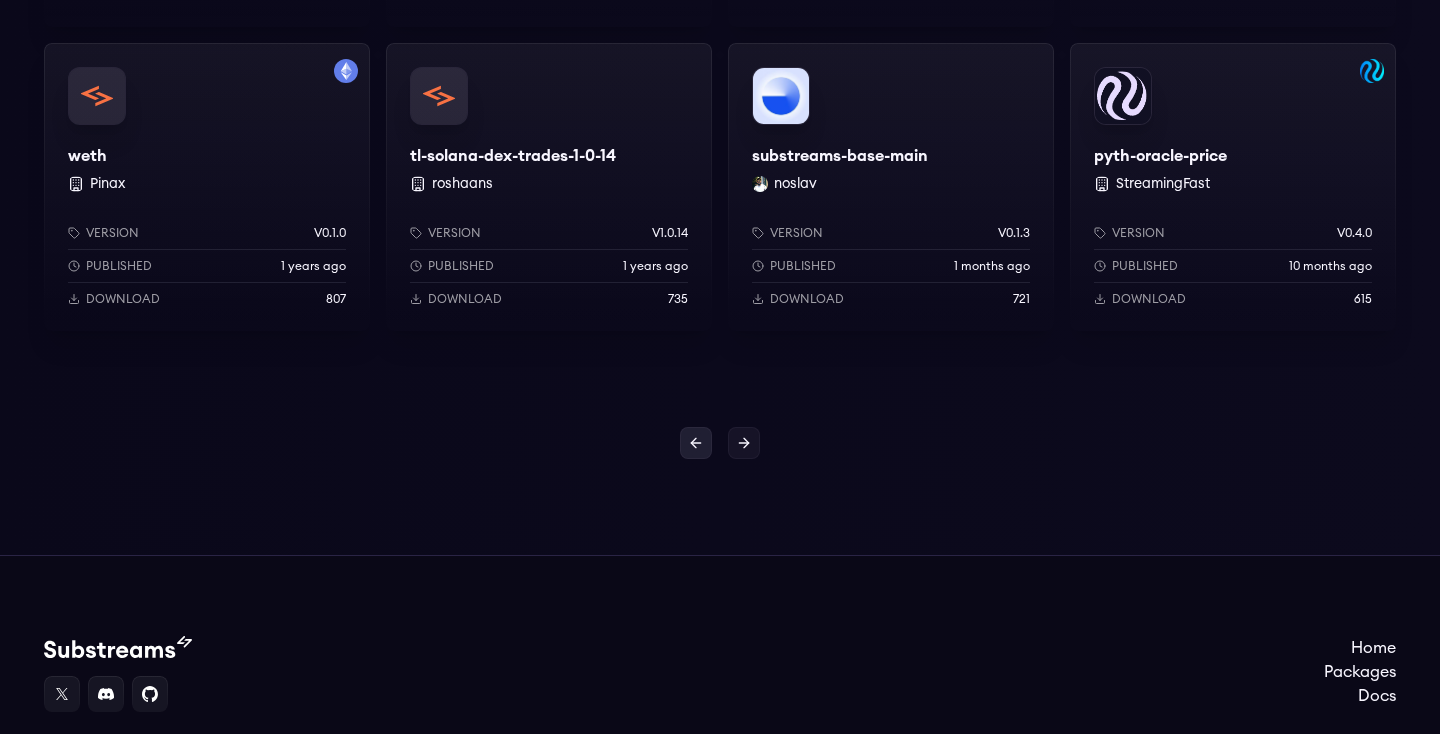 click at bounding box center [696, 443] 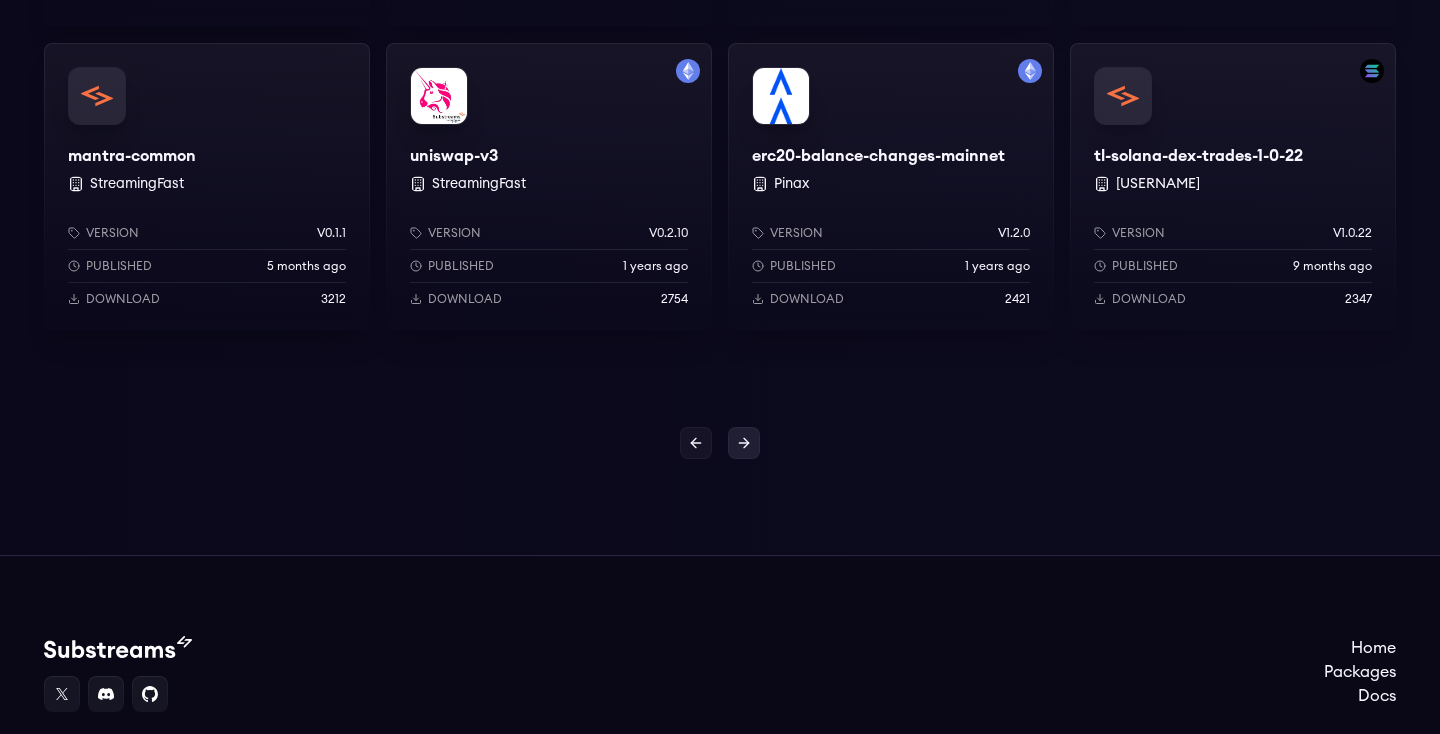 click 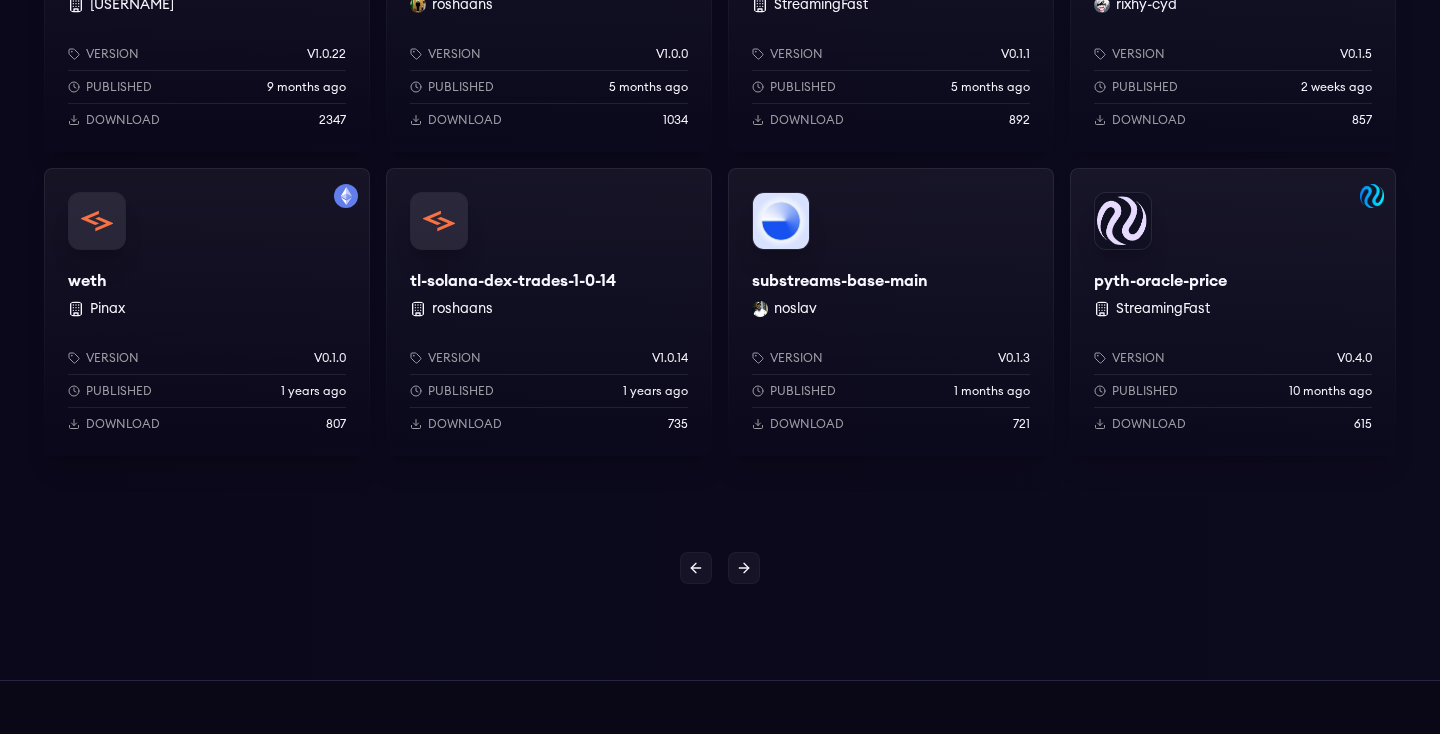 scroll, scrollTop: 832, scrollLeft: 0, axis: vertical 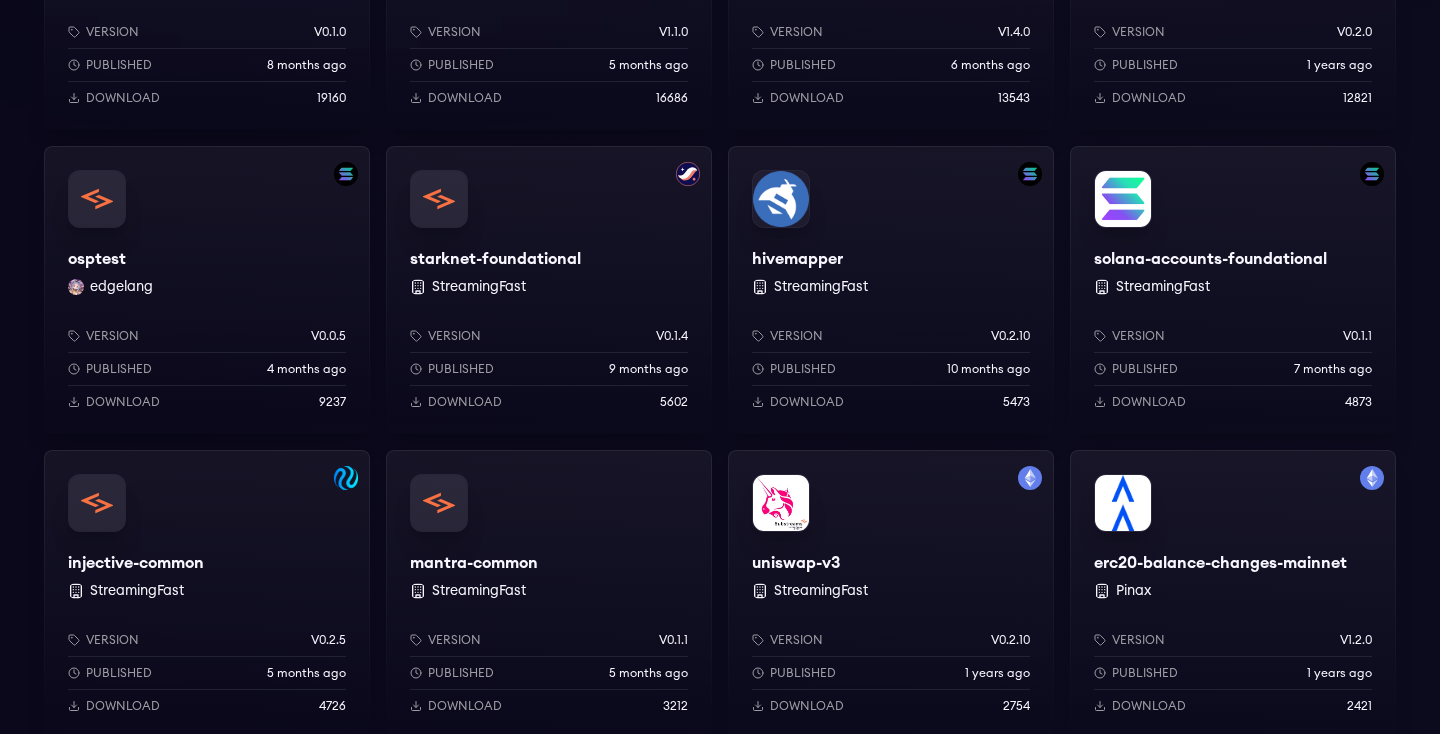 click on "uniswap-v3   StreamingFast Version v0.2.10 Published 1 years ago Download 2754" at bounding box center [891, 594] 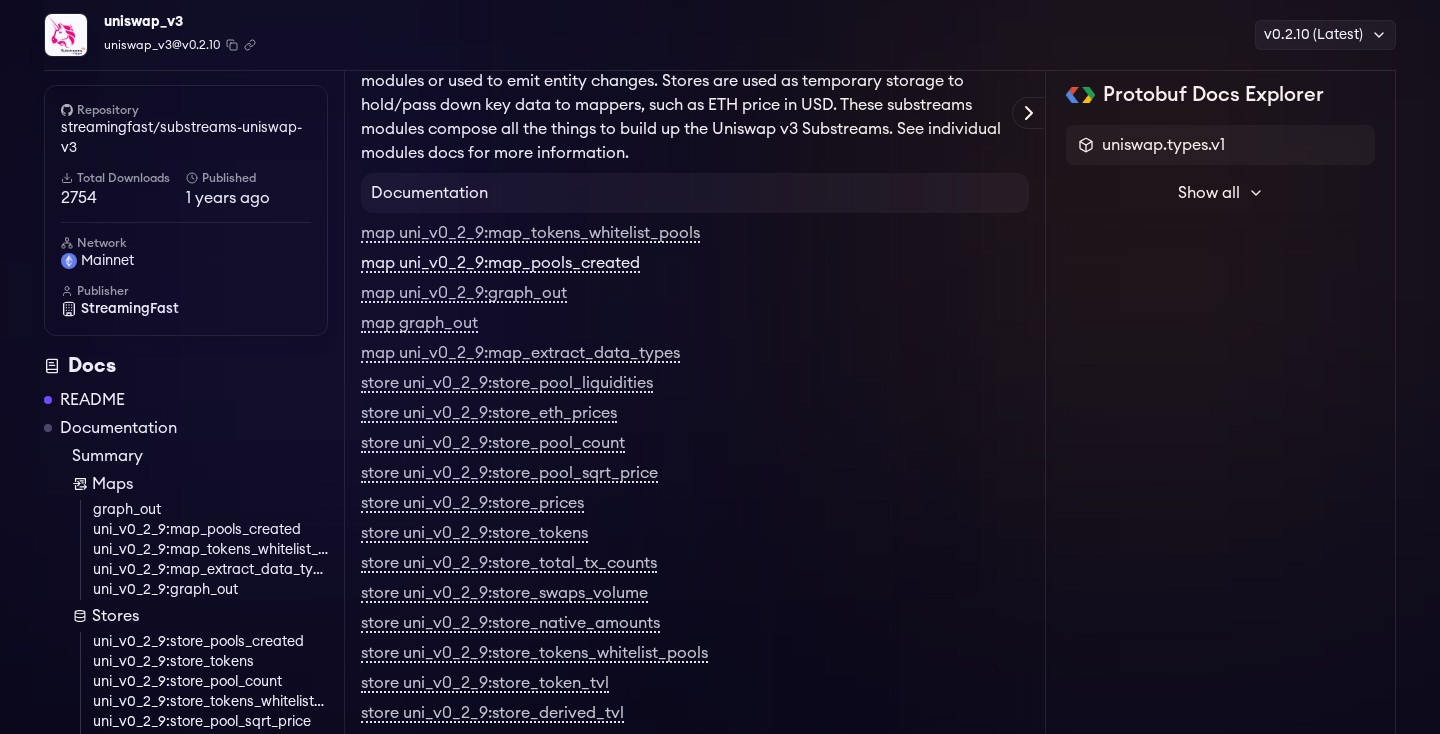 scroll, scrollTop: 246, scrollLeft: 0, axis: vertical 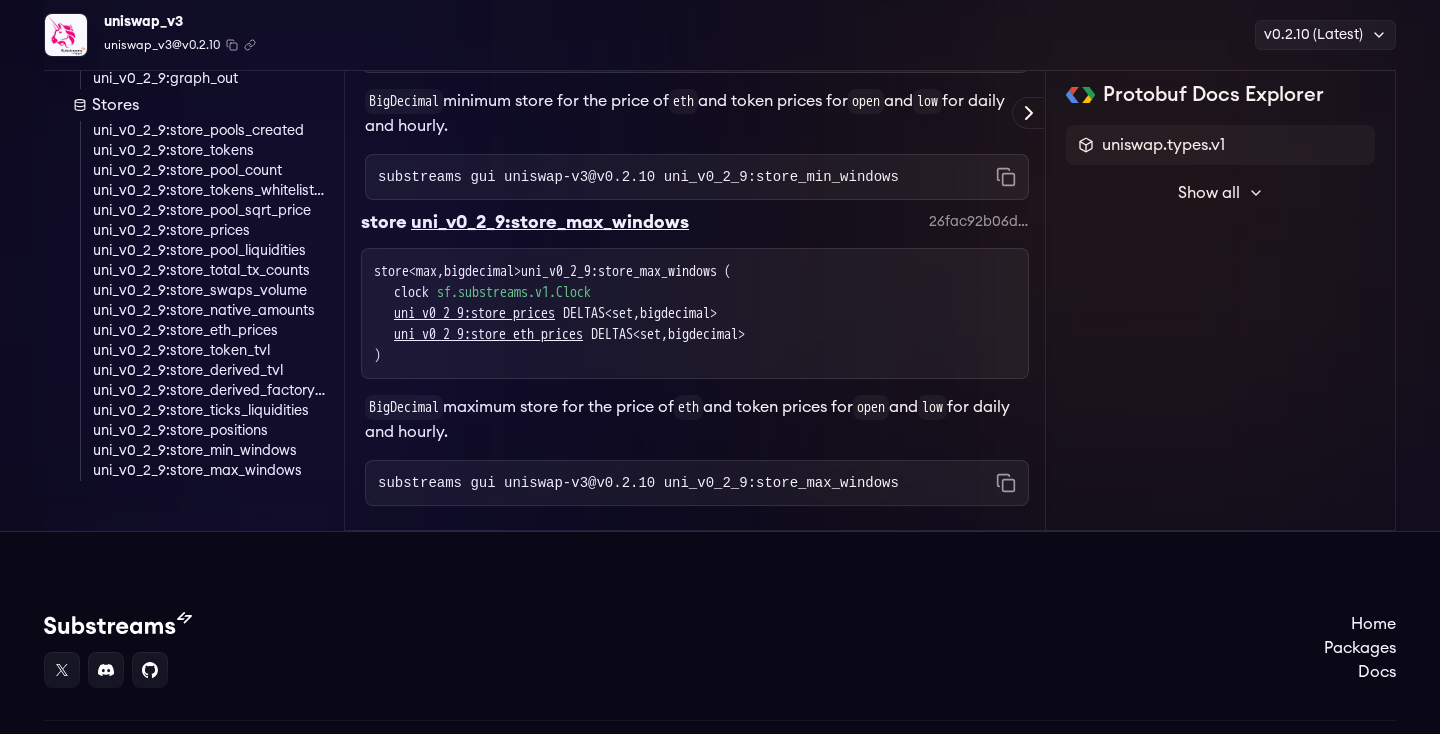 click on "uni_v0_2_9:store_eth_prices" at bounding box center [210, 331] 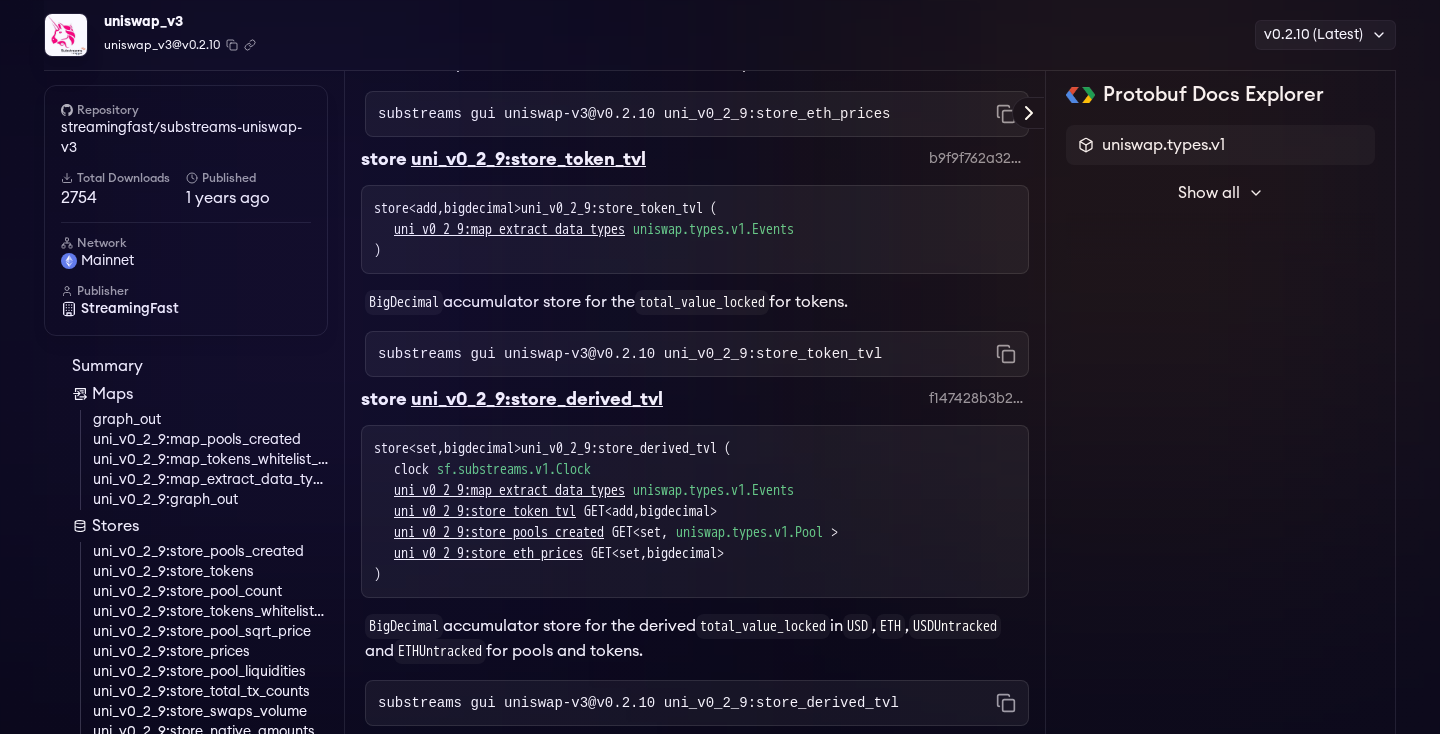 scroll, scrollTop: 7169, scrollLeft: 0, axis: vertical 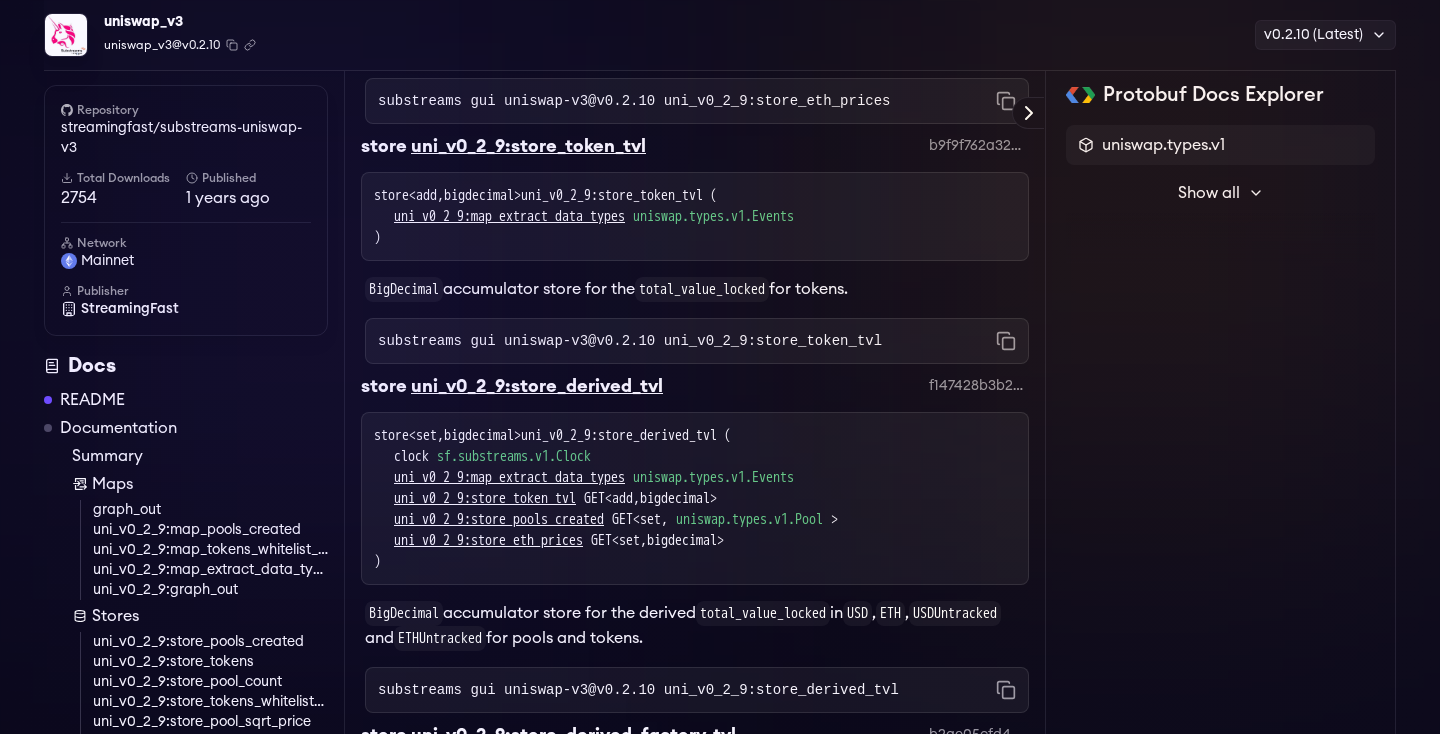 click on "Documentation" at bounding box center (118, 428) 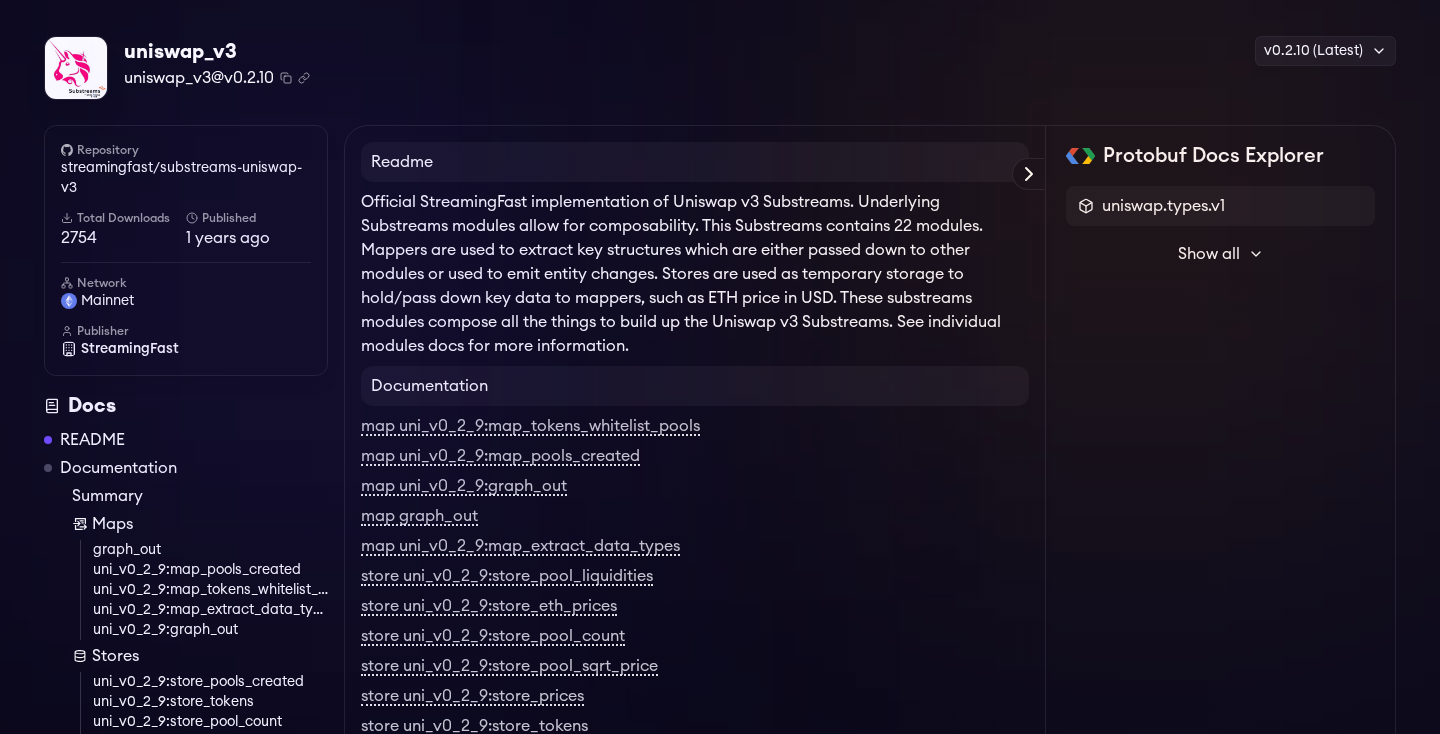 scroll, scrollTop: 16, scrollLeft: 0, axis: vertical 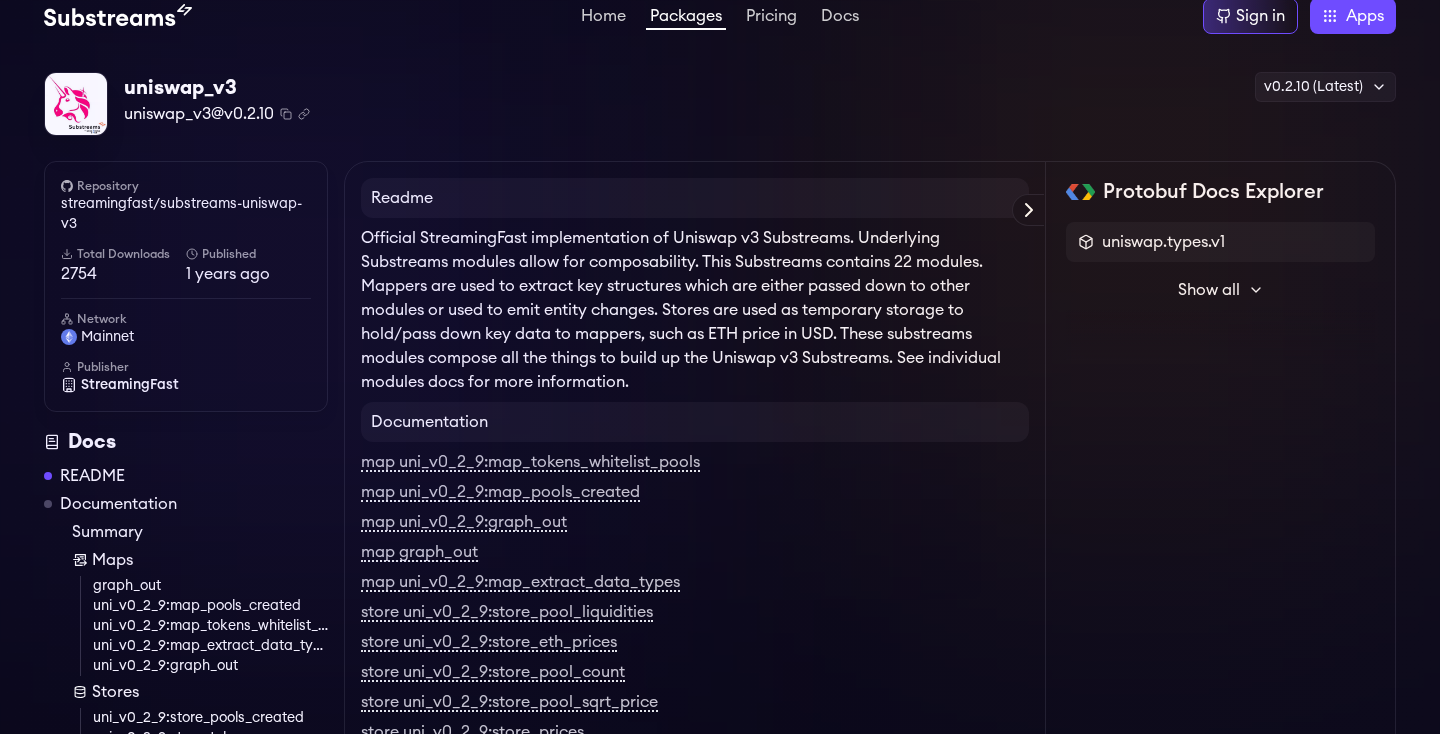 click on "Show all" at bounding box center [1209, 290] 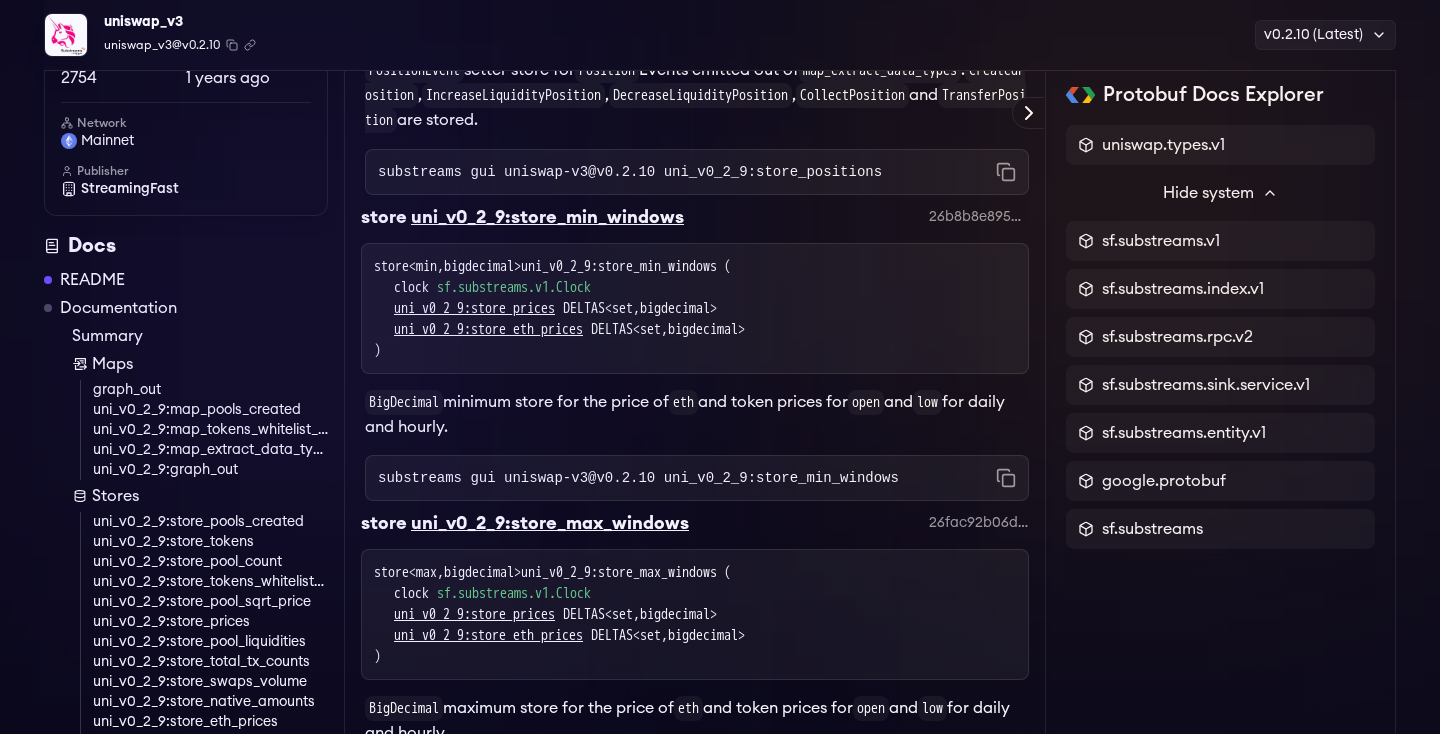 scroll, scrollTop: 9086, scrollLeft: 0, axis: vertical 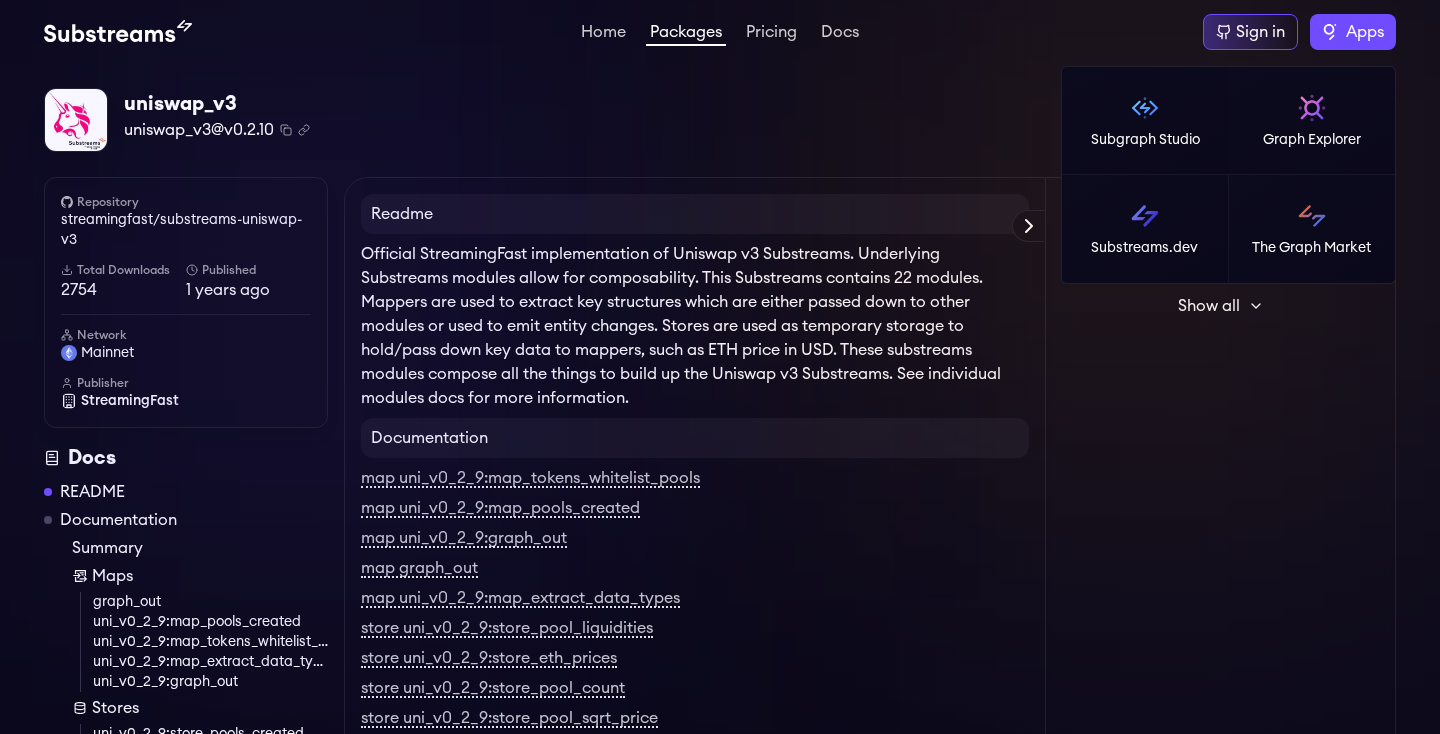 click on "Apps" at bounding box center [1365, 32] 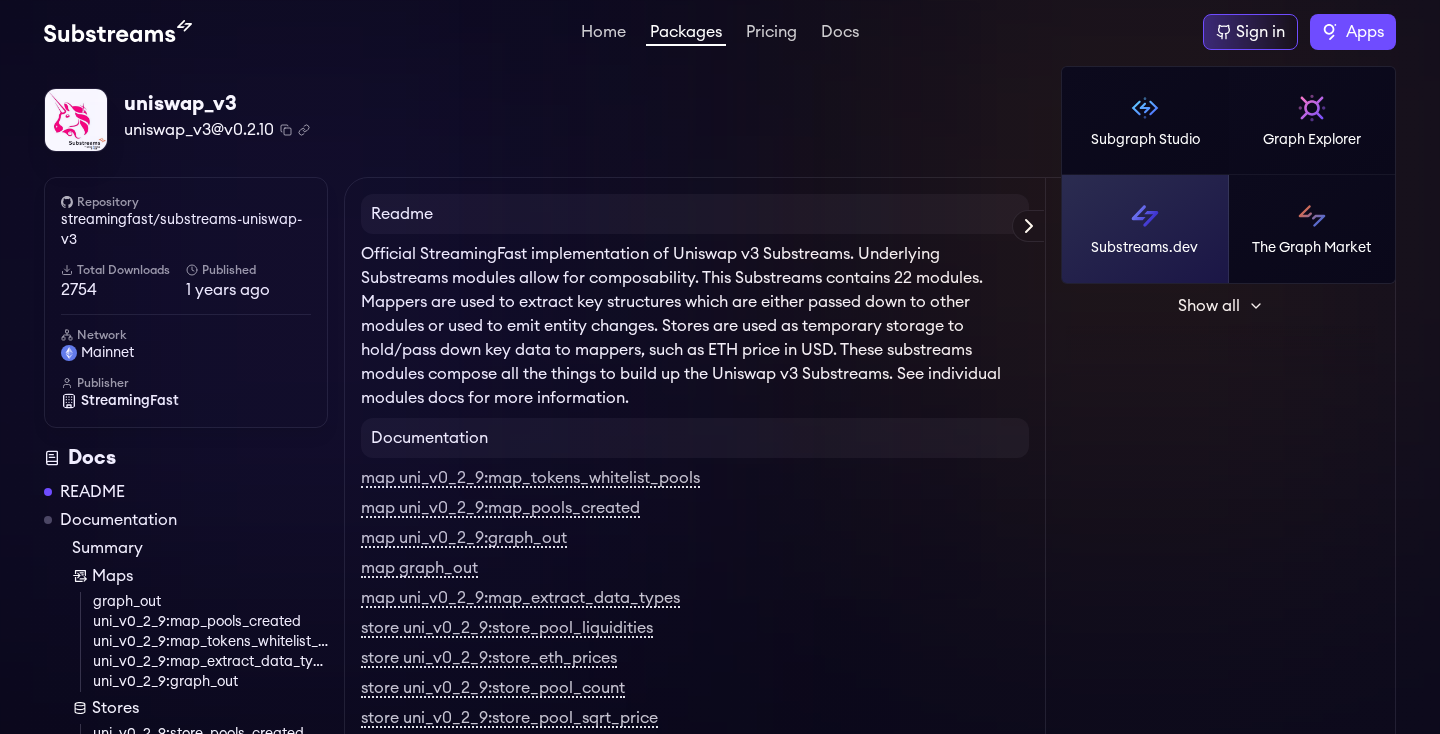 click on "Substreams.dev" at bounding box center [1144, 248] 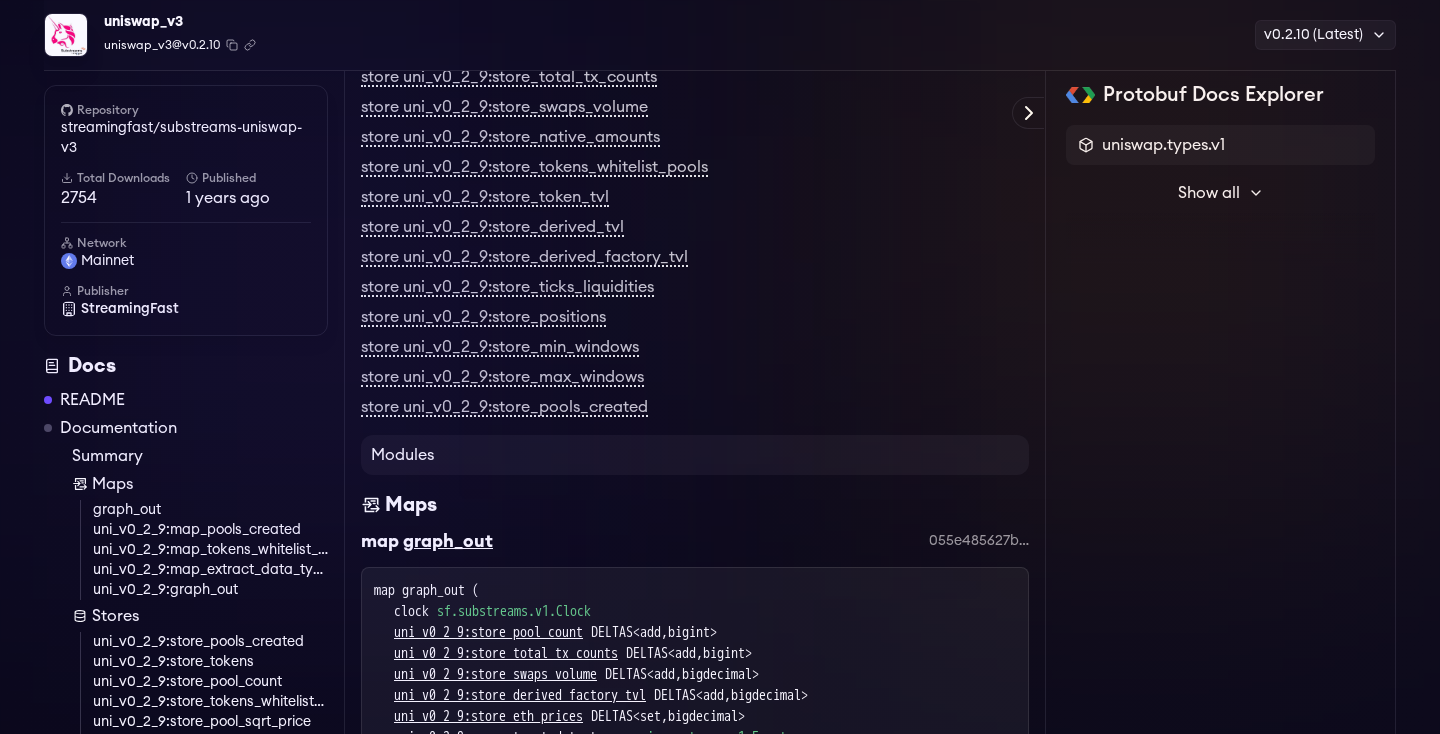 scroll, scrollTop: 921, scrollLeft: 0, axis: vertical 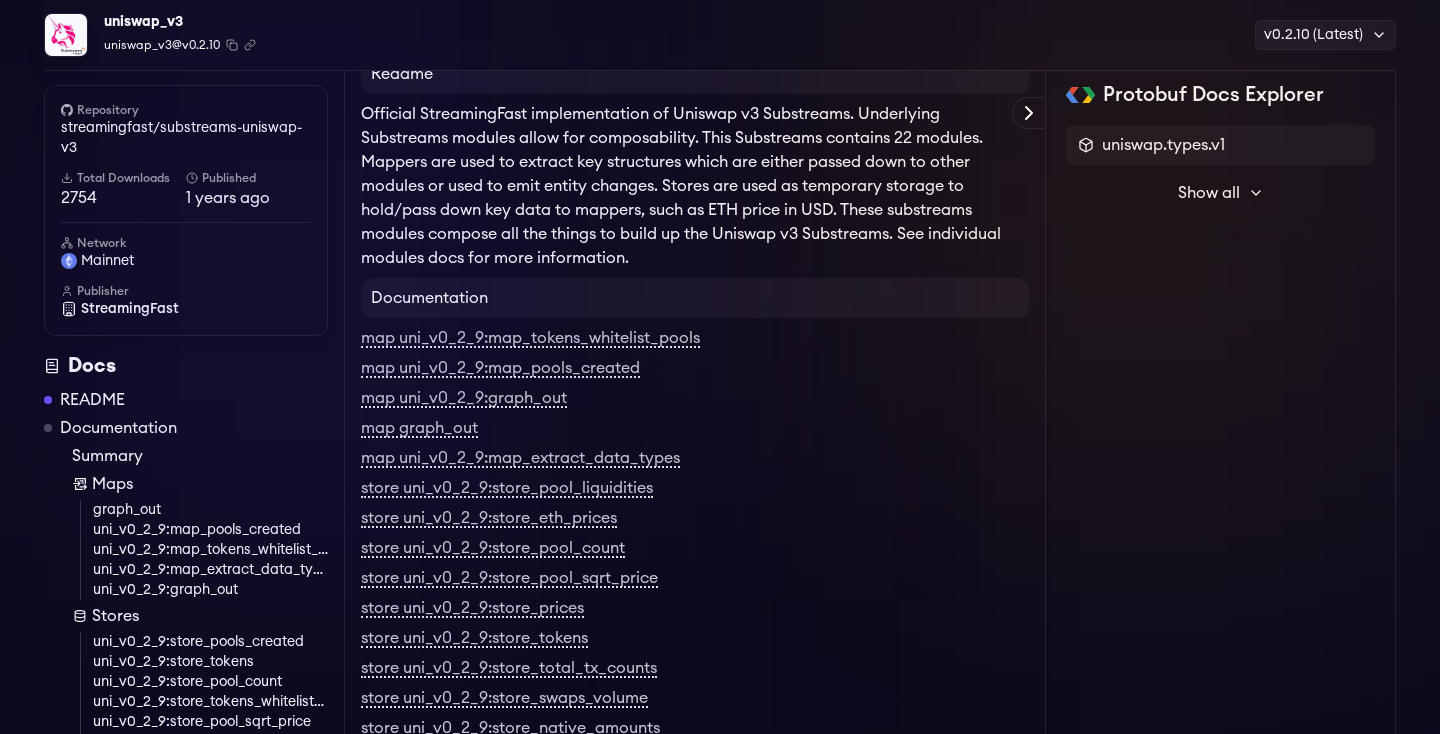 click on "Show all" at bounding box center (1209, 193) 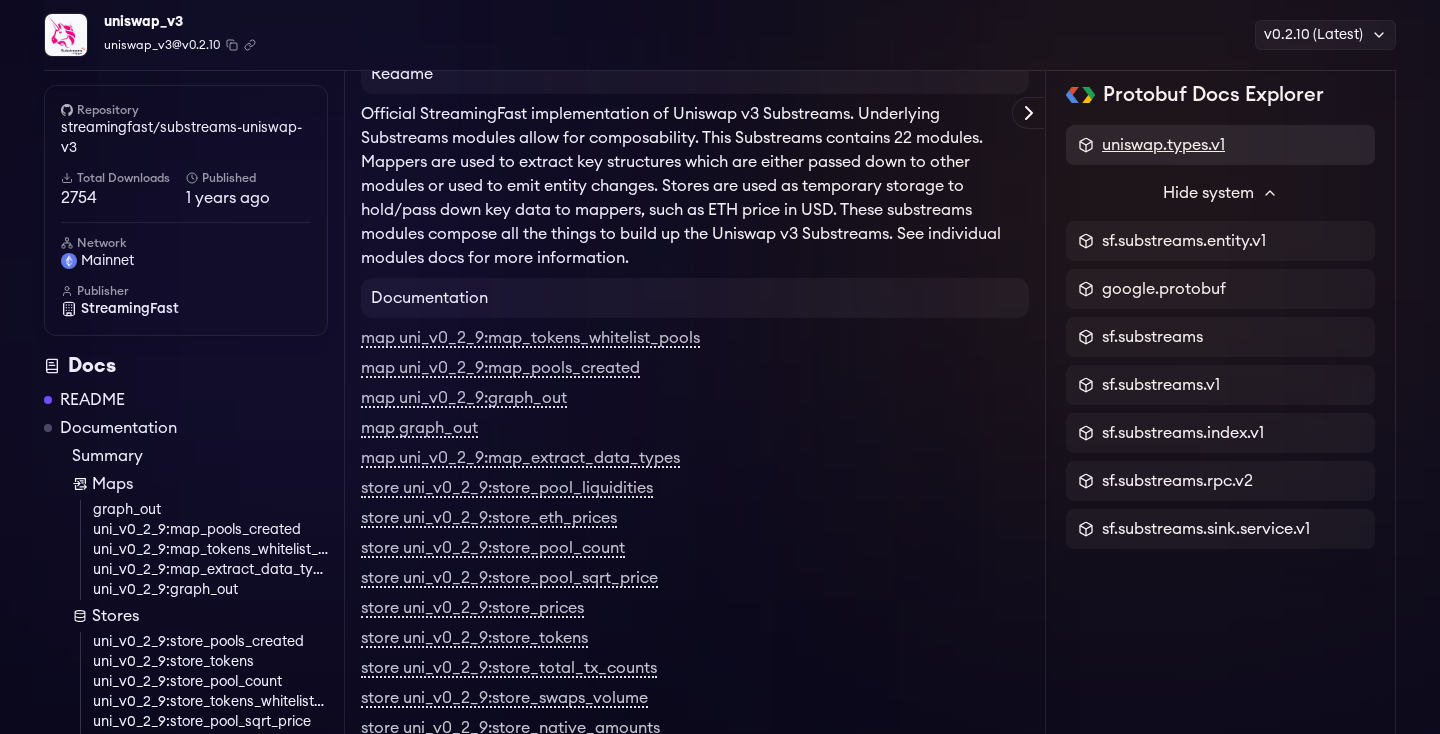 click on "uniswap.types.v1" at bounding box center (1163, 145) 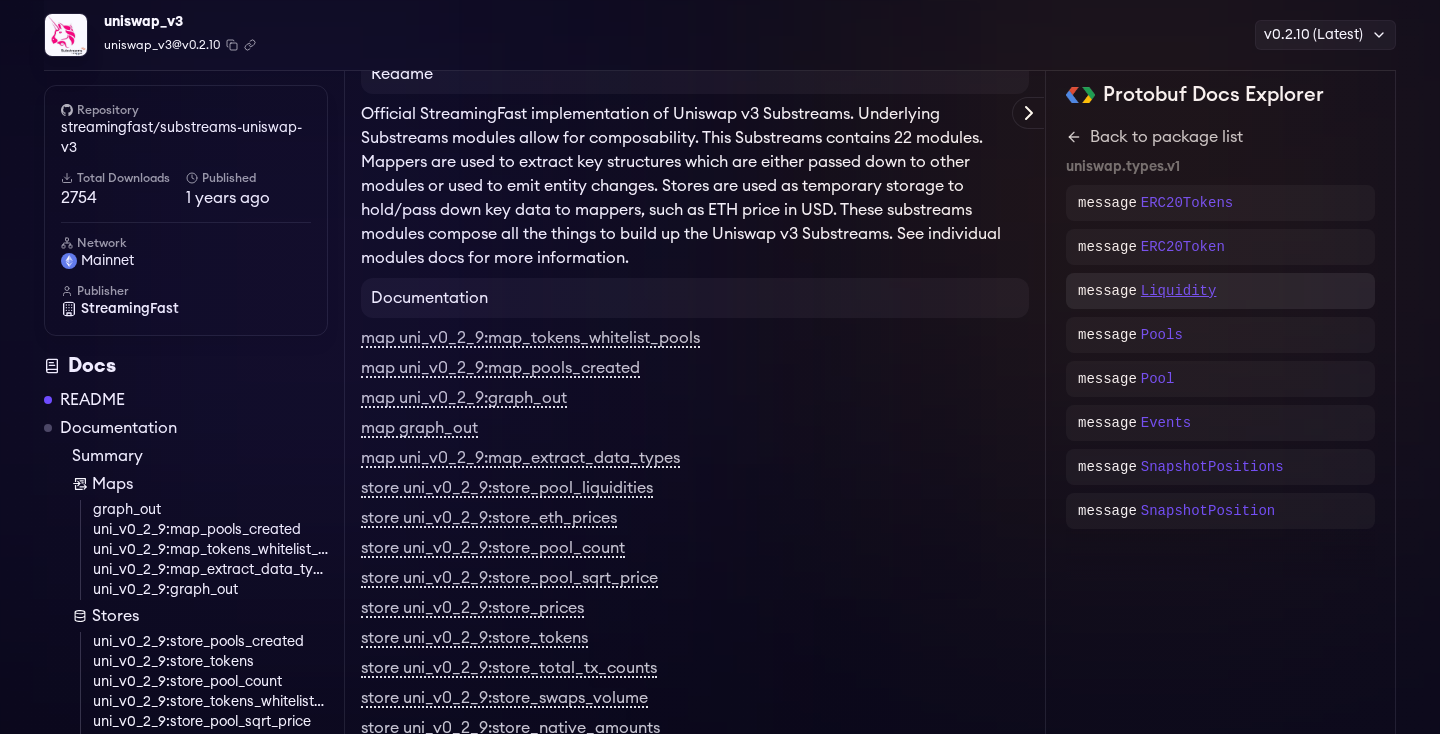 click on "Liquidity" at bounding box center [1179, 291] 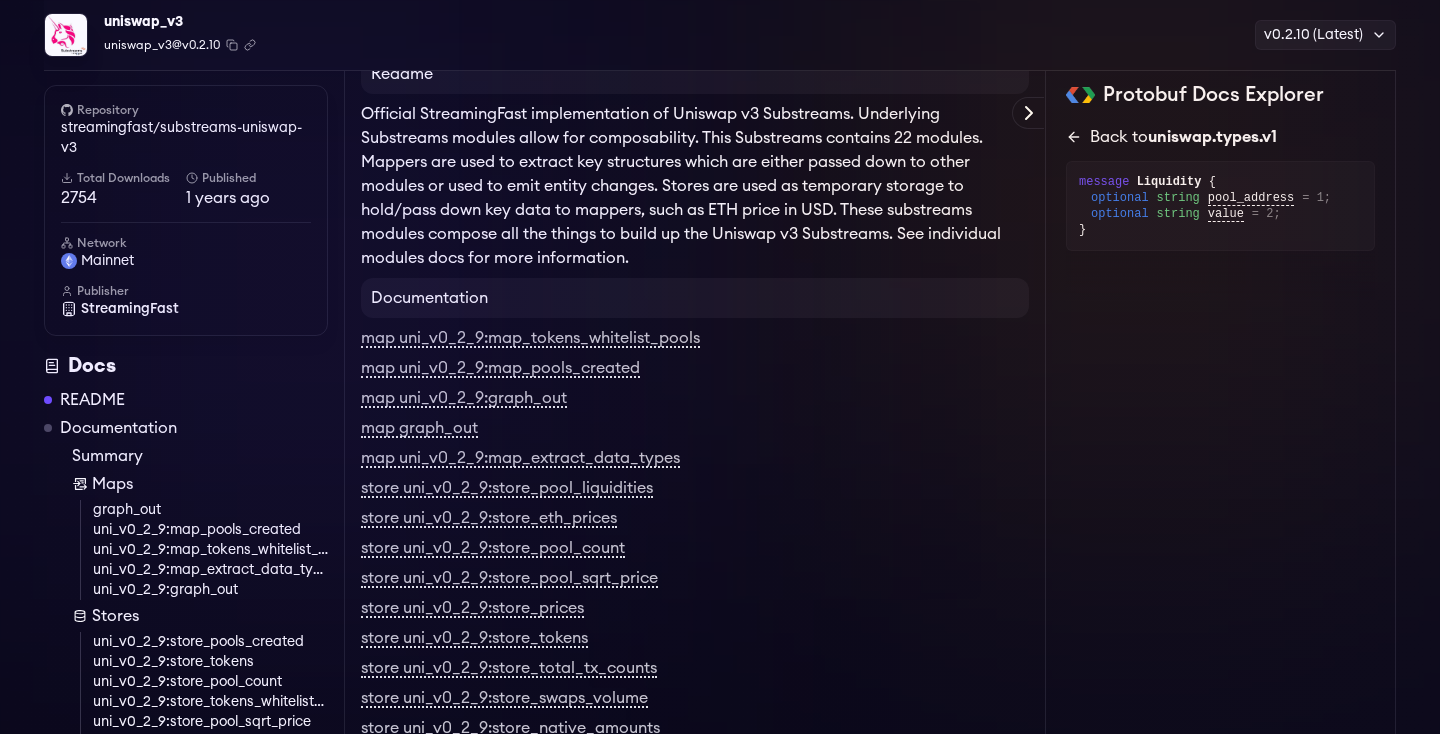 click 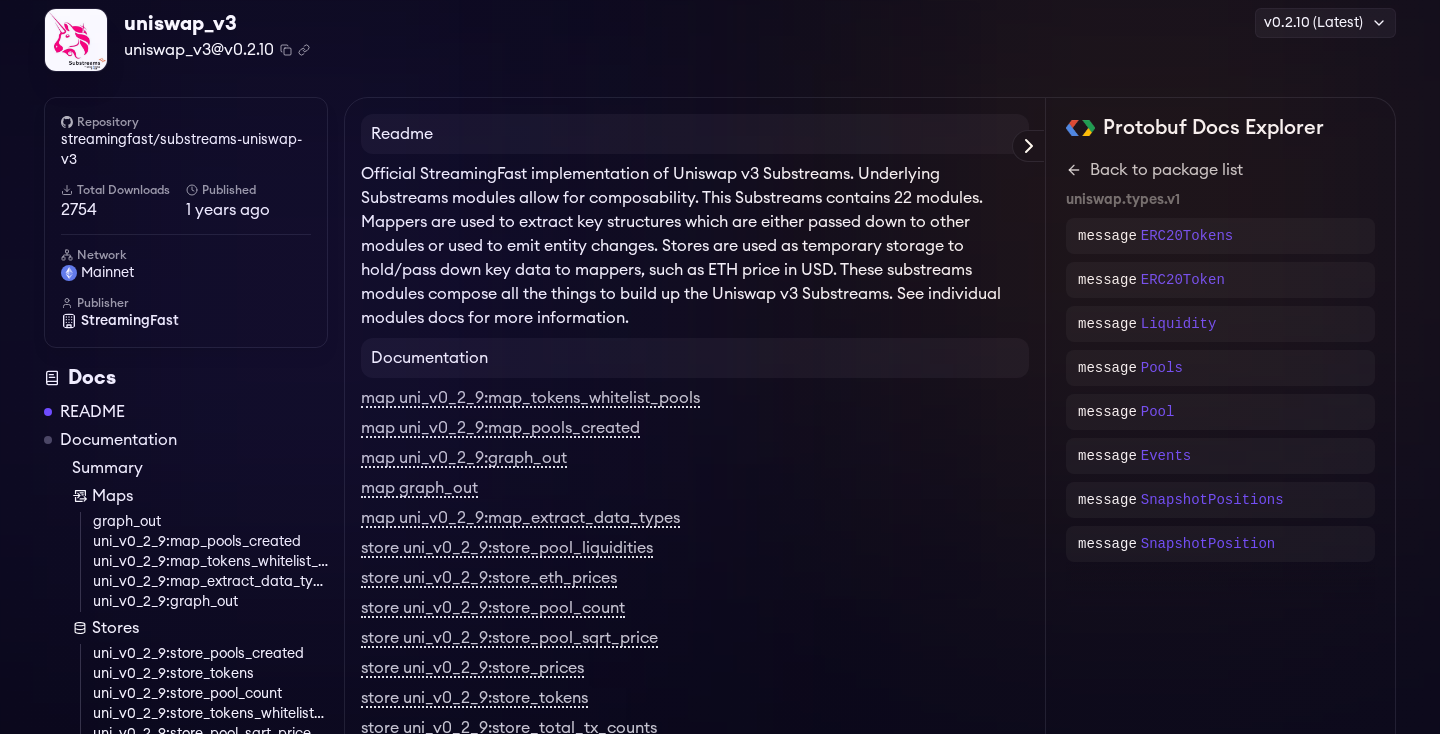 scroll, scrollTop: 0, scrollLeft: 0, axis: both 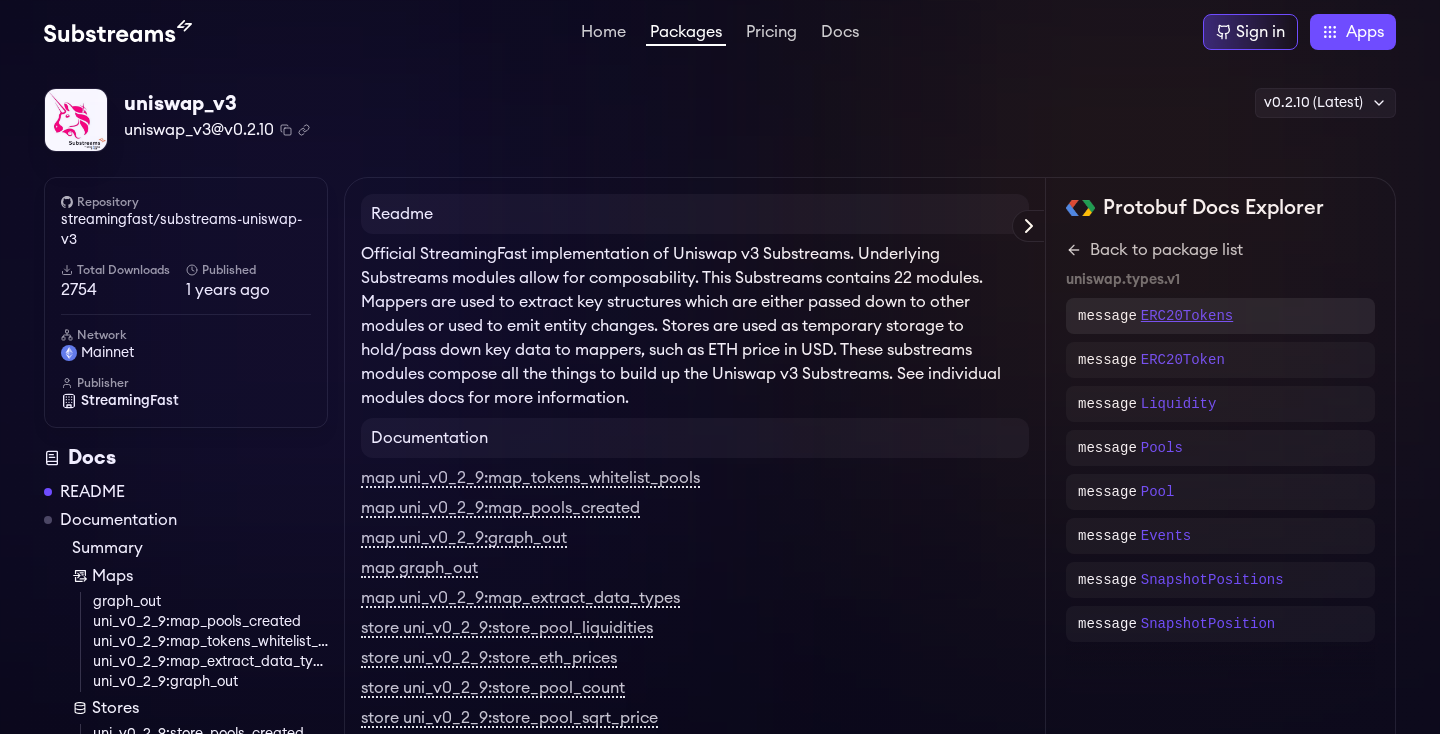 click on "ERC20Tokens" at bounding box center [1187, 316] 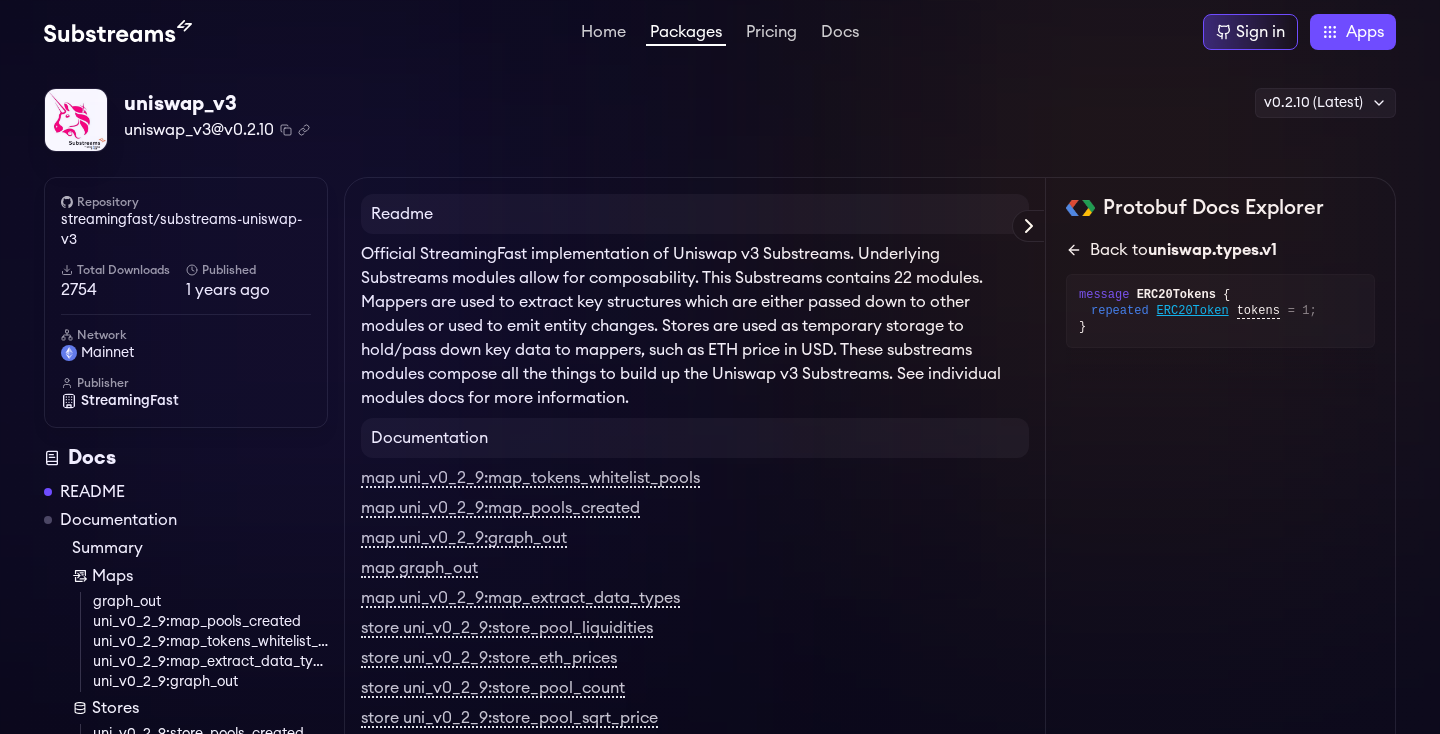 click 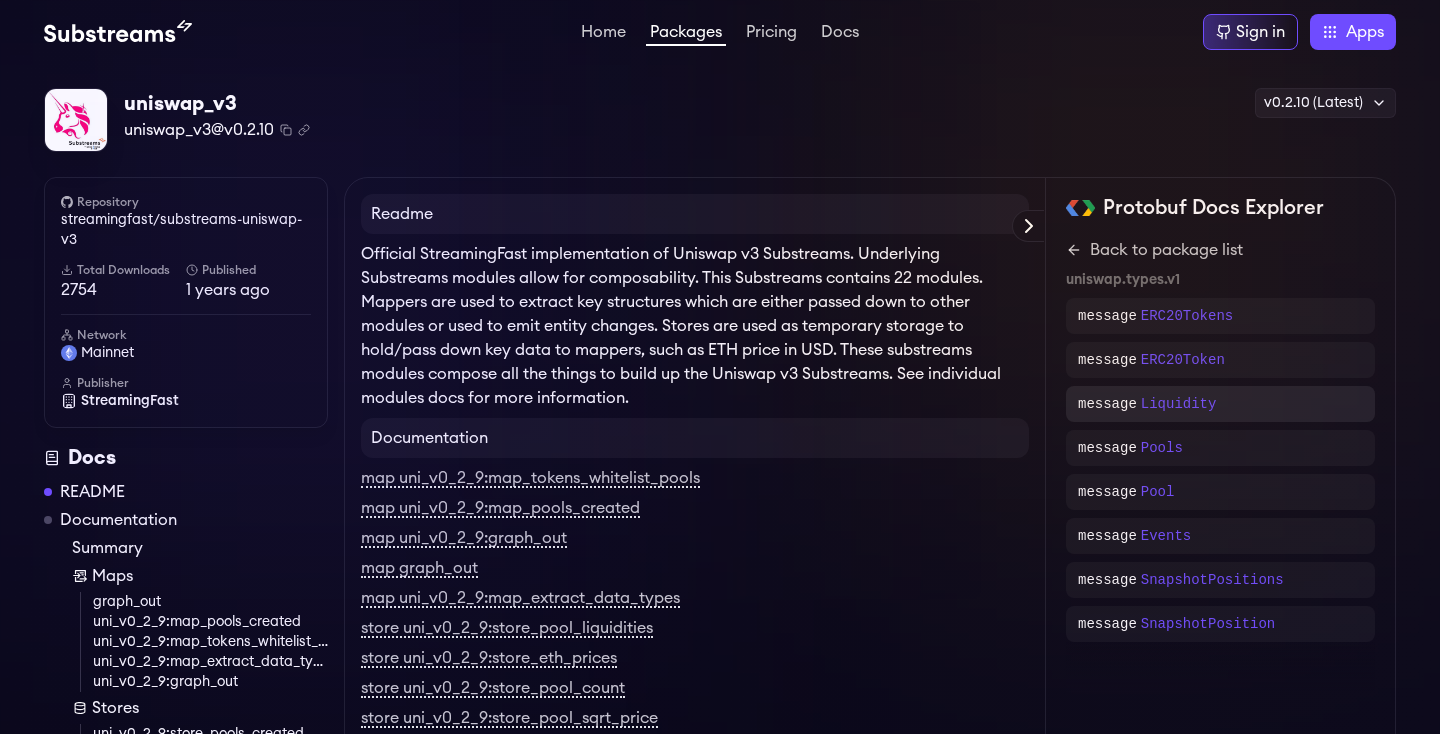 click on "message Liquidity" at bounding box center [1220, 404] 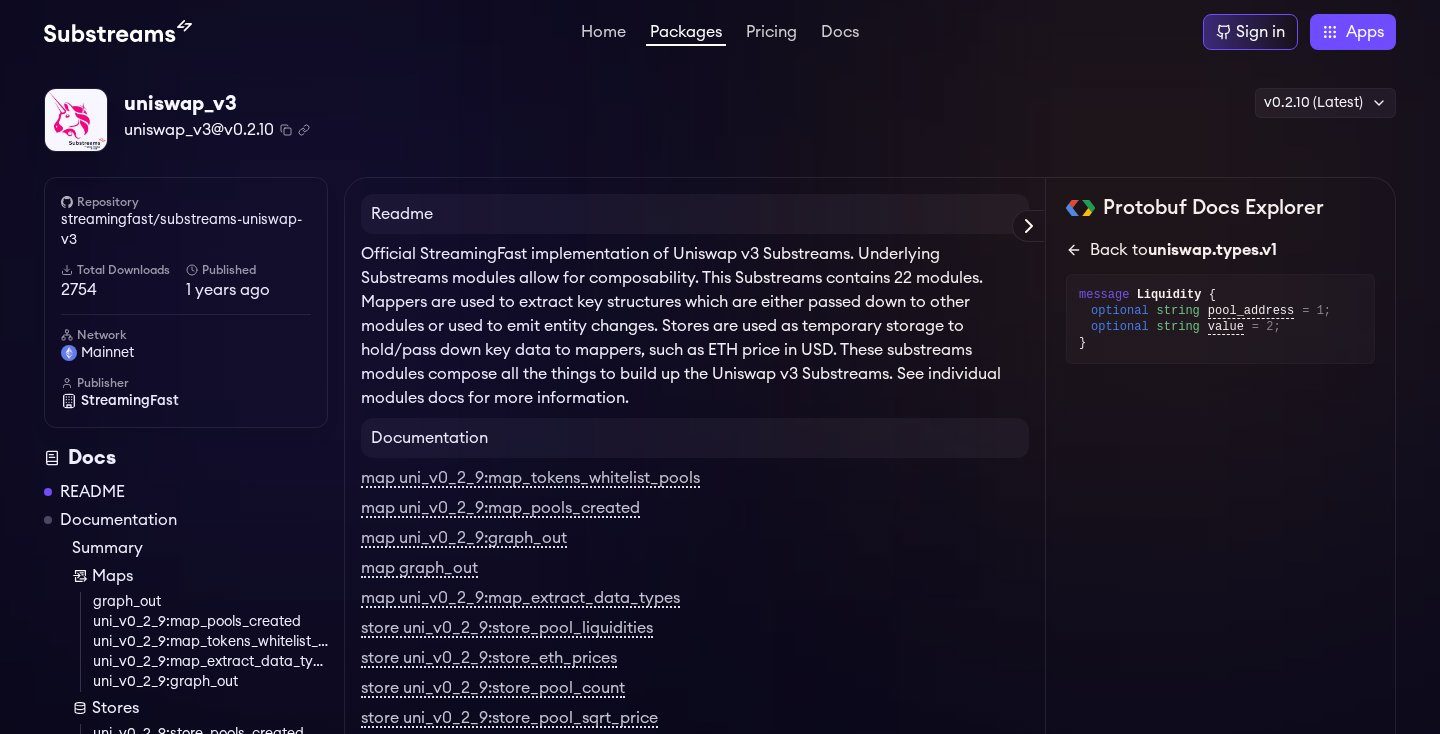 click 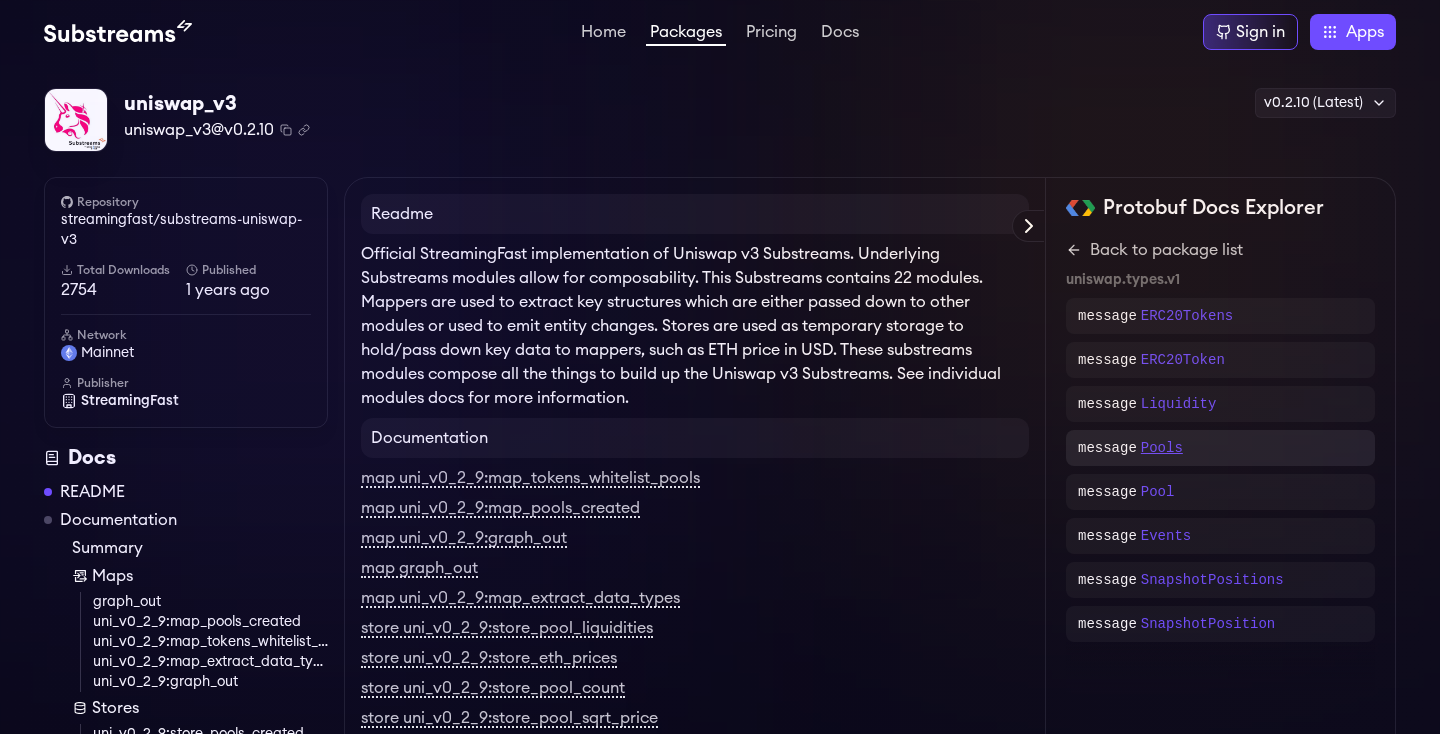 click on "Pools" at bounding box center (1162, 448) 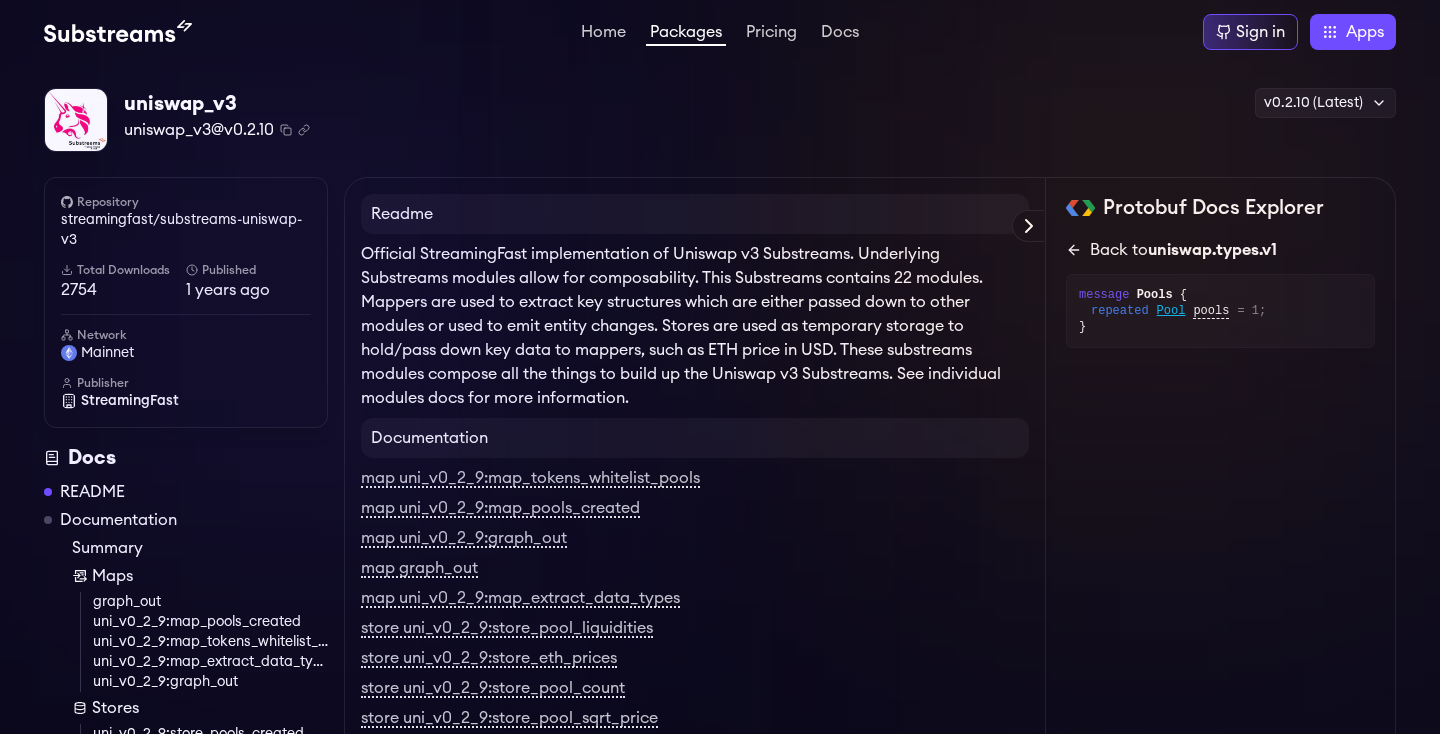click 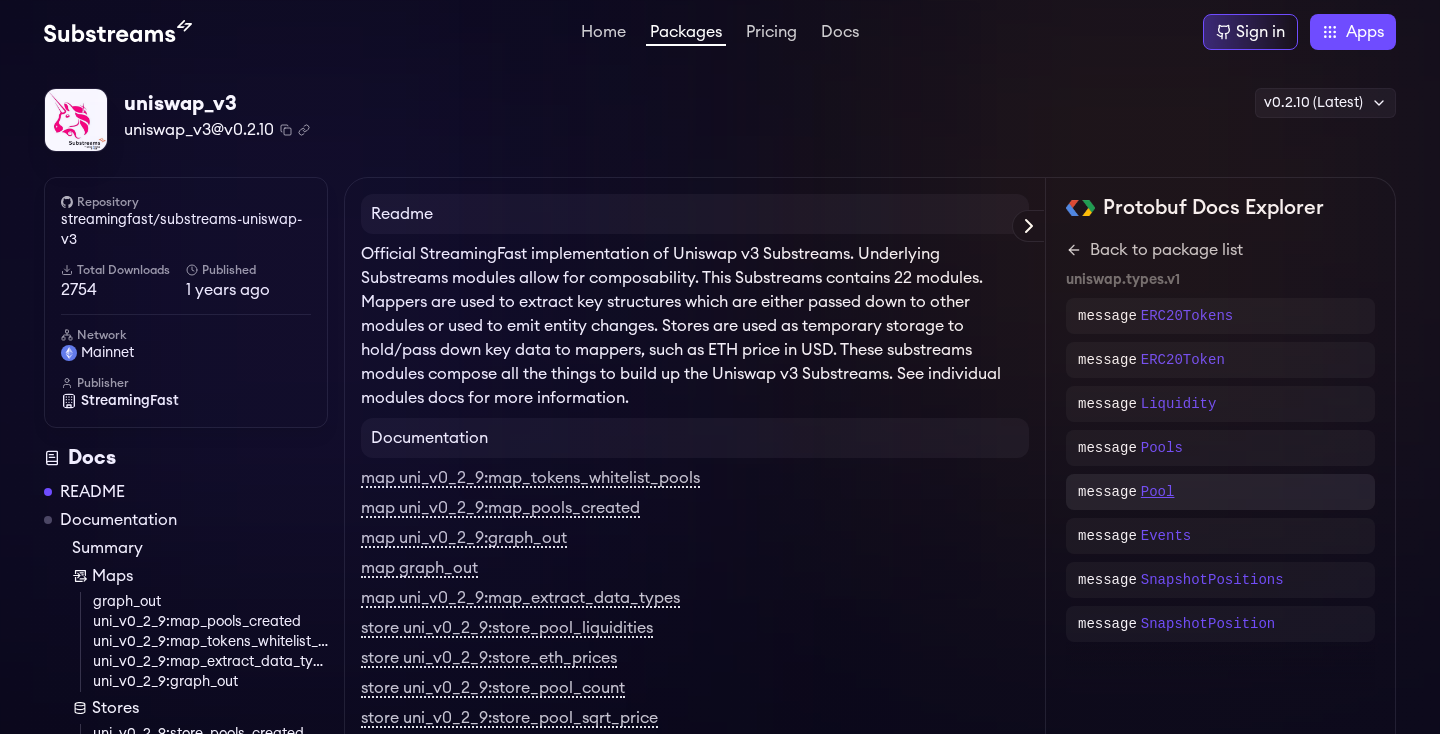 click on "Pool" at bounding box center [1158, 492] 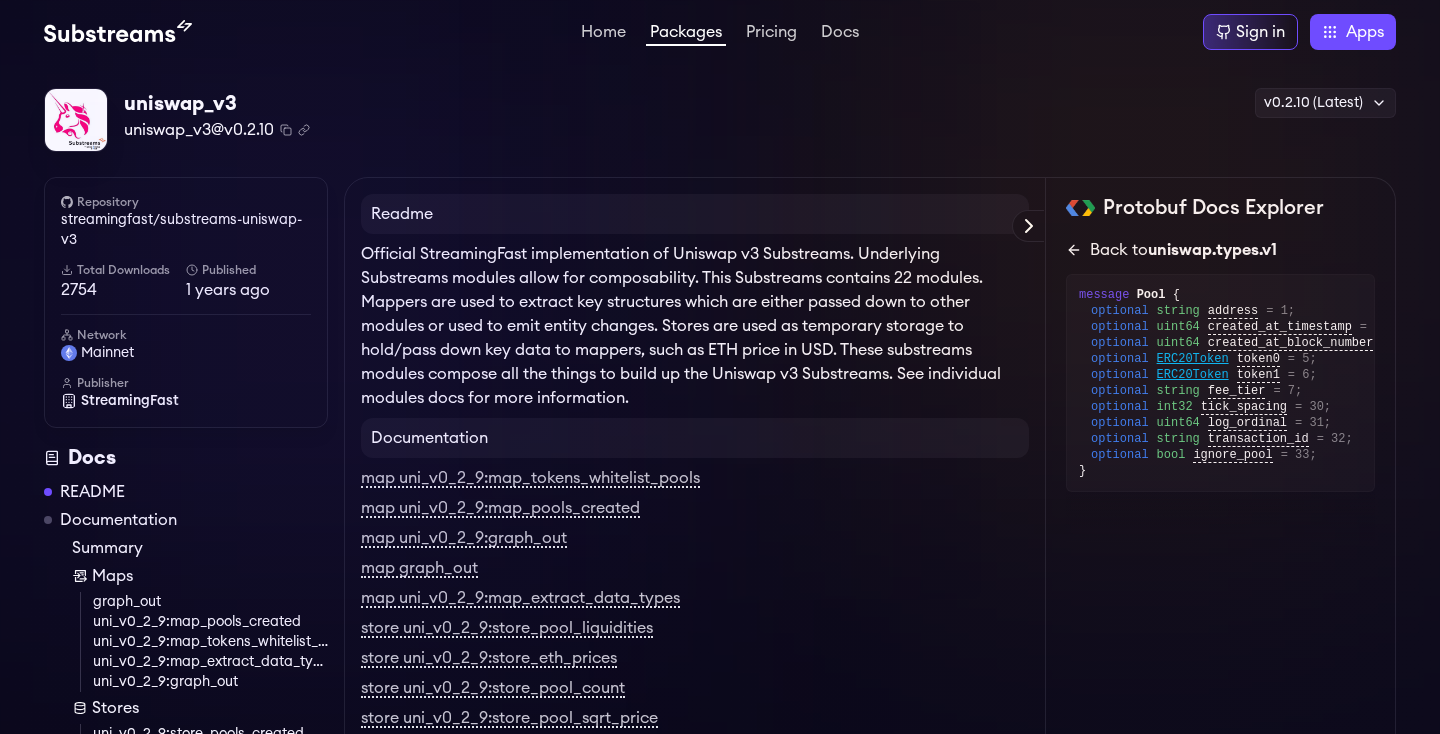 click 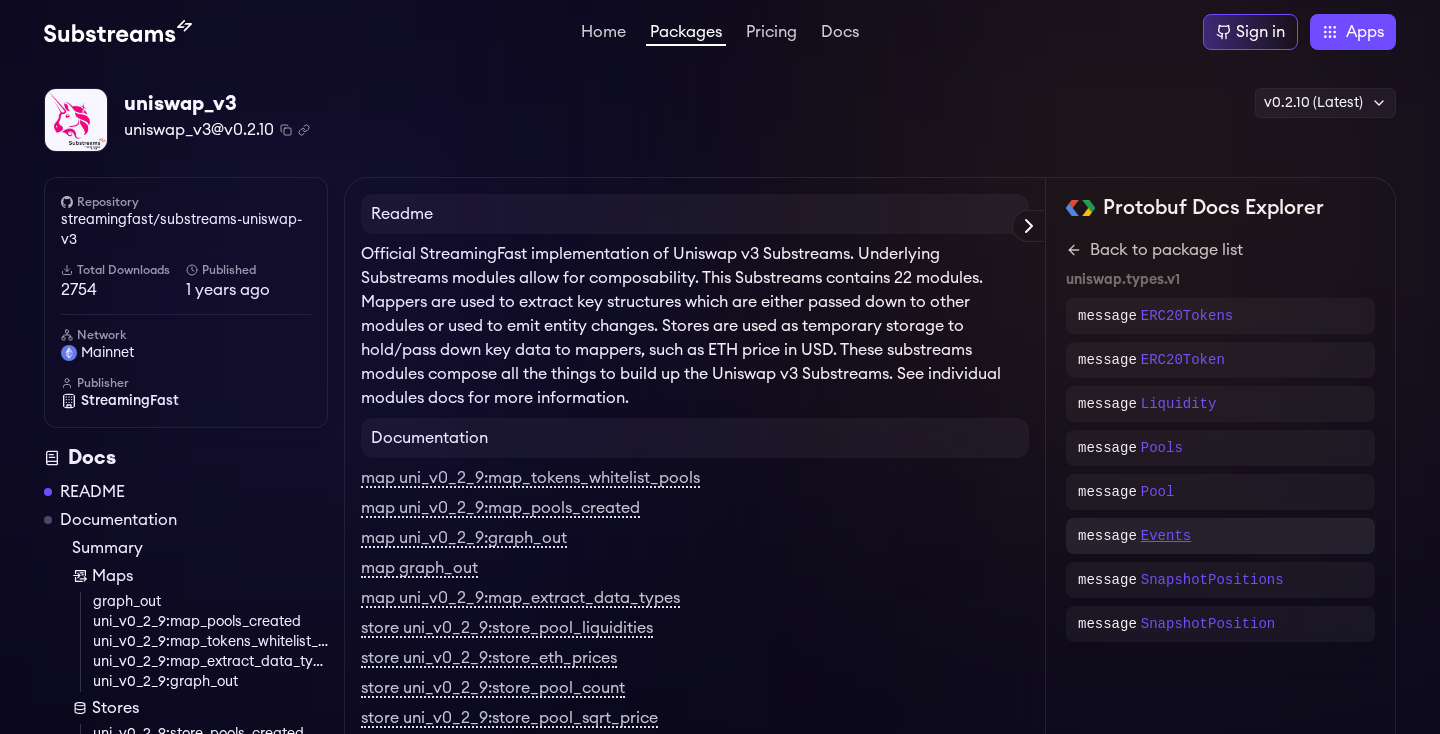 click on "Events" at bounding box center [1166, 536] 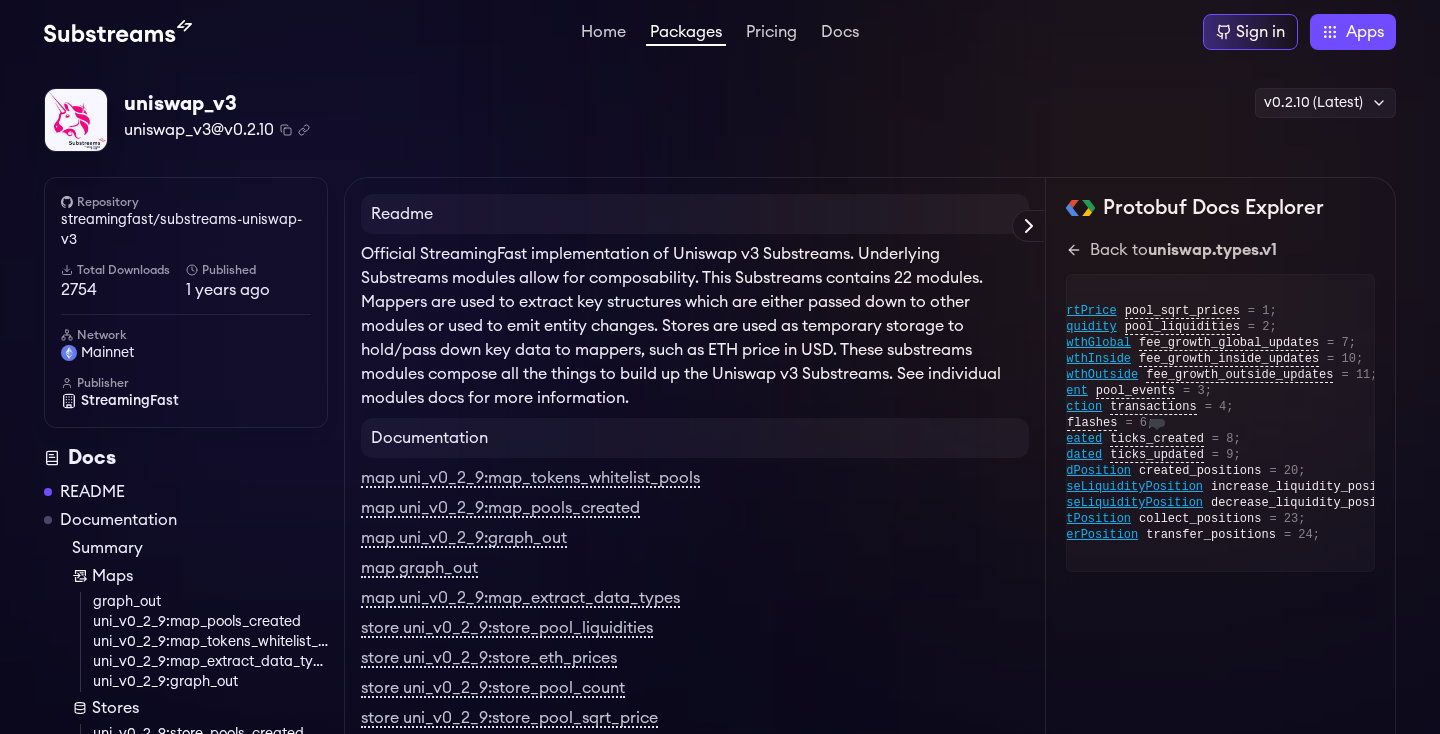 scroll, scrollTop: 0, scrollLeft: 165, axis: horizontal 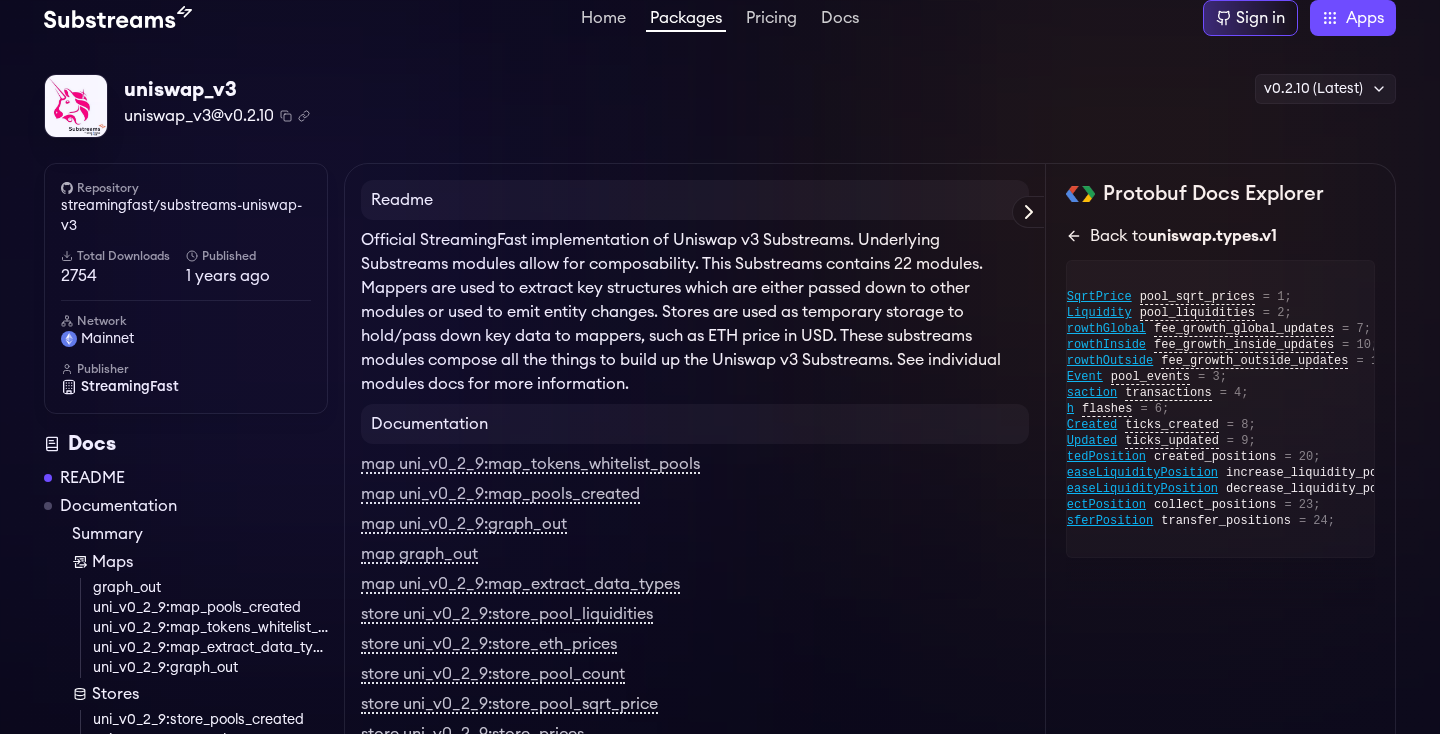 click on "Back to  uniswap.types.v1" at bounding box center (1220, 236) 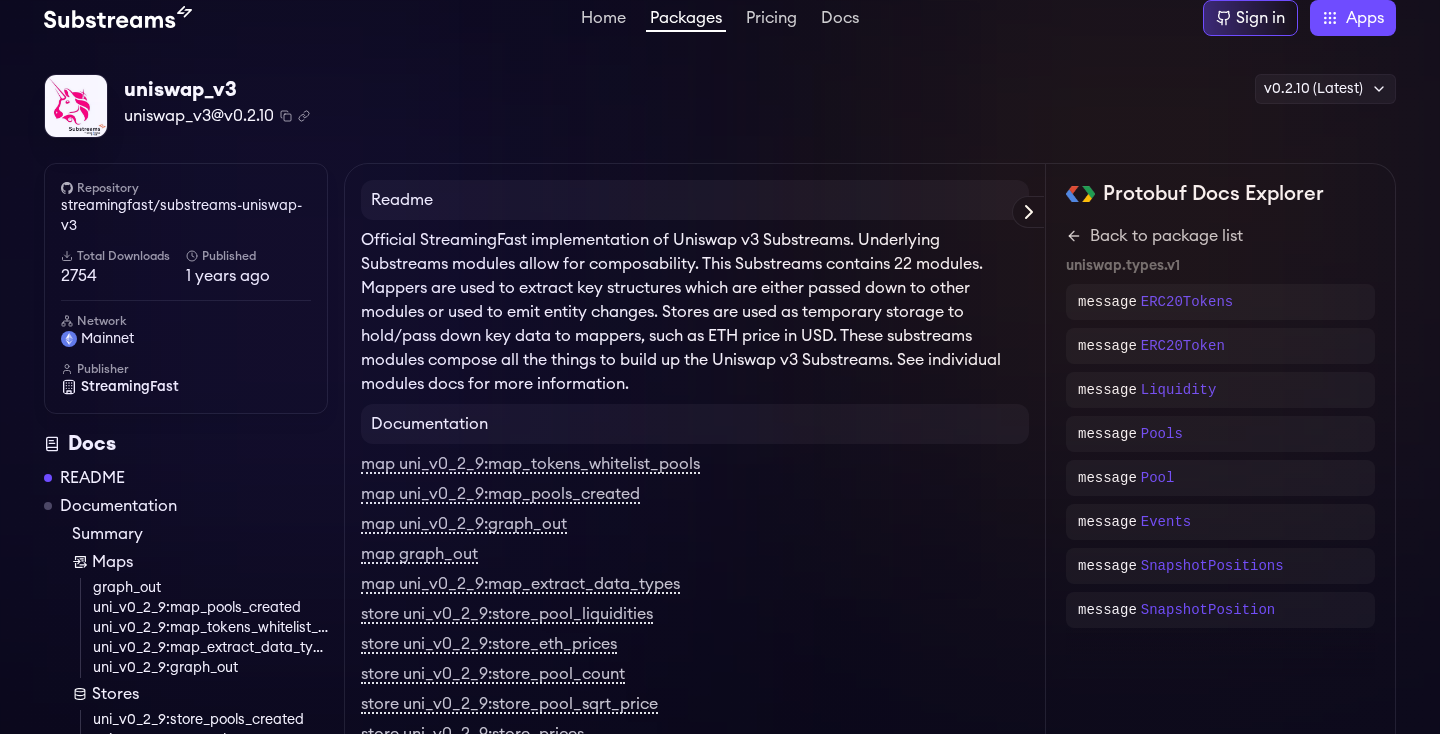 scroll, scrollTop: 0, scrollLeft: 0, axis: both 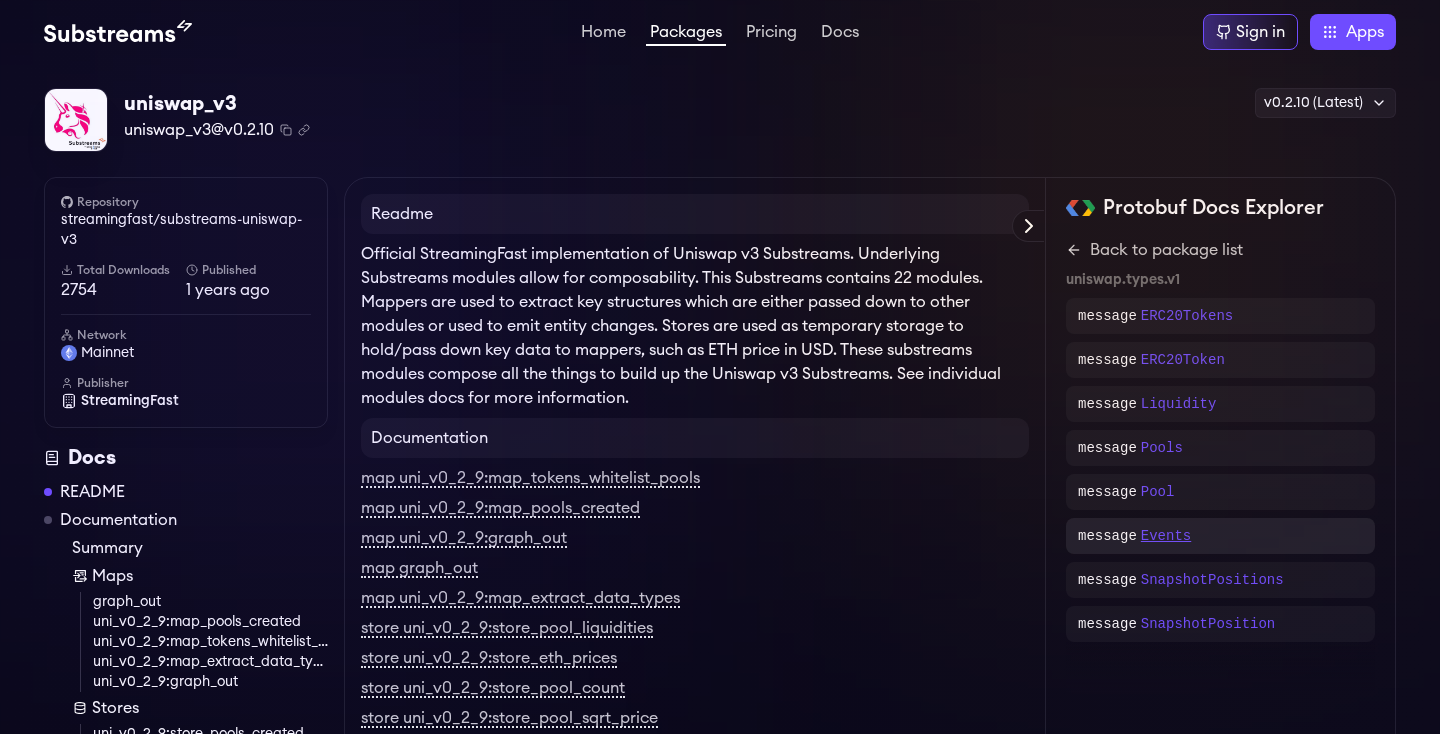 click on "Events" at bounding box center (1166, 536) 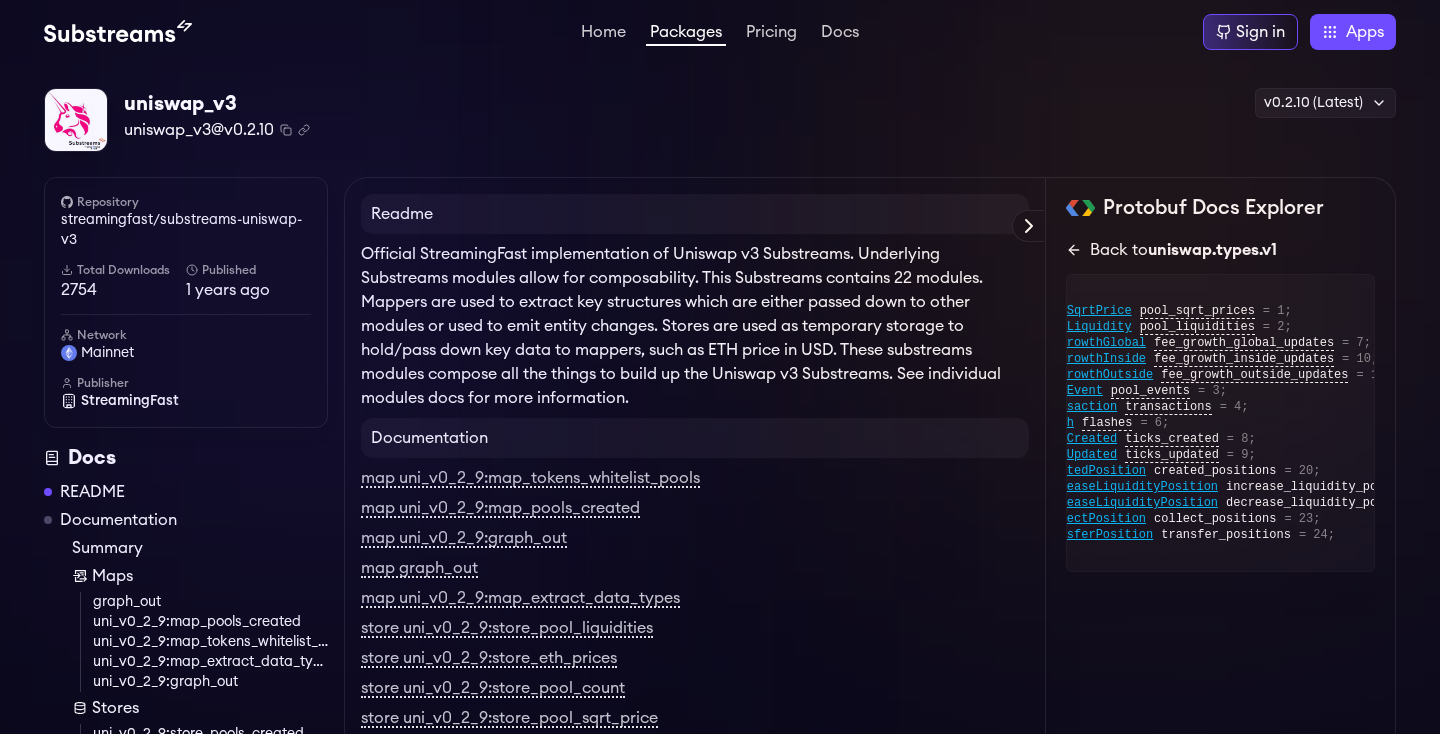 click 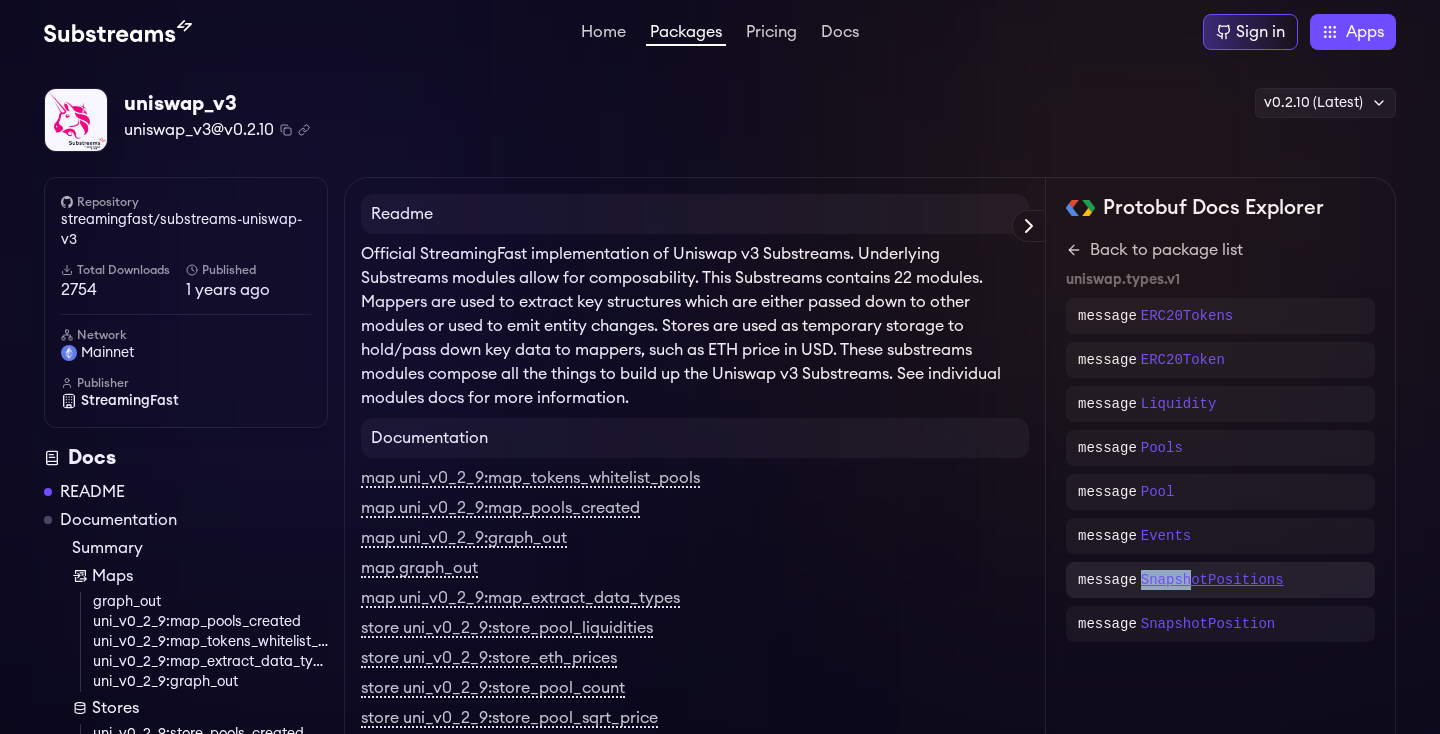 click on "SnapshotPositions" at bounding box center (1212, 580) 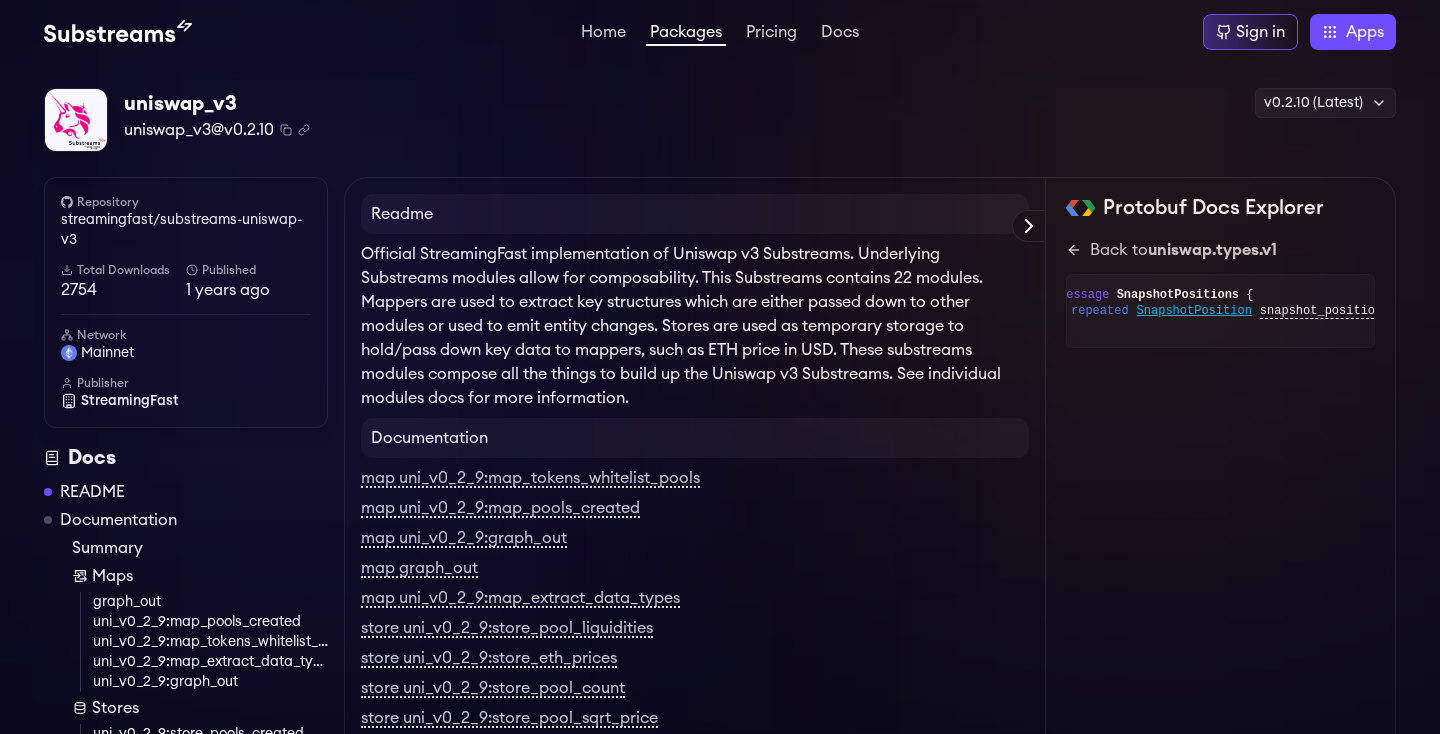 scroll, scrollTop: 0, scrollLeft: 0, axis: both 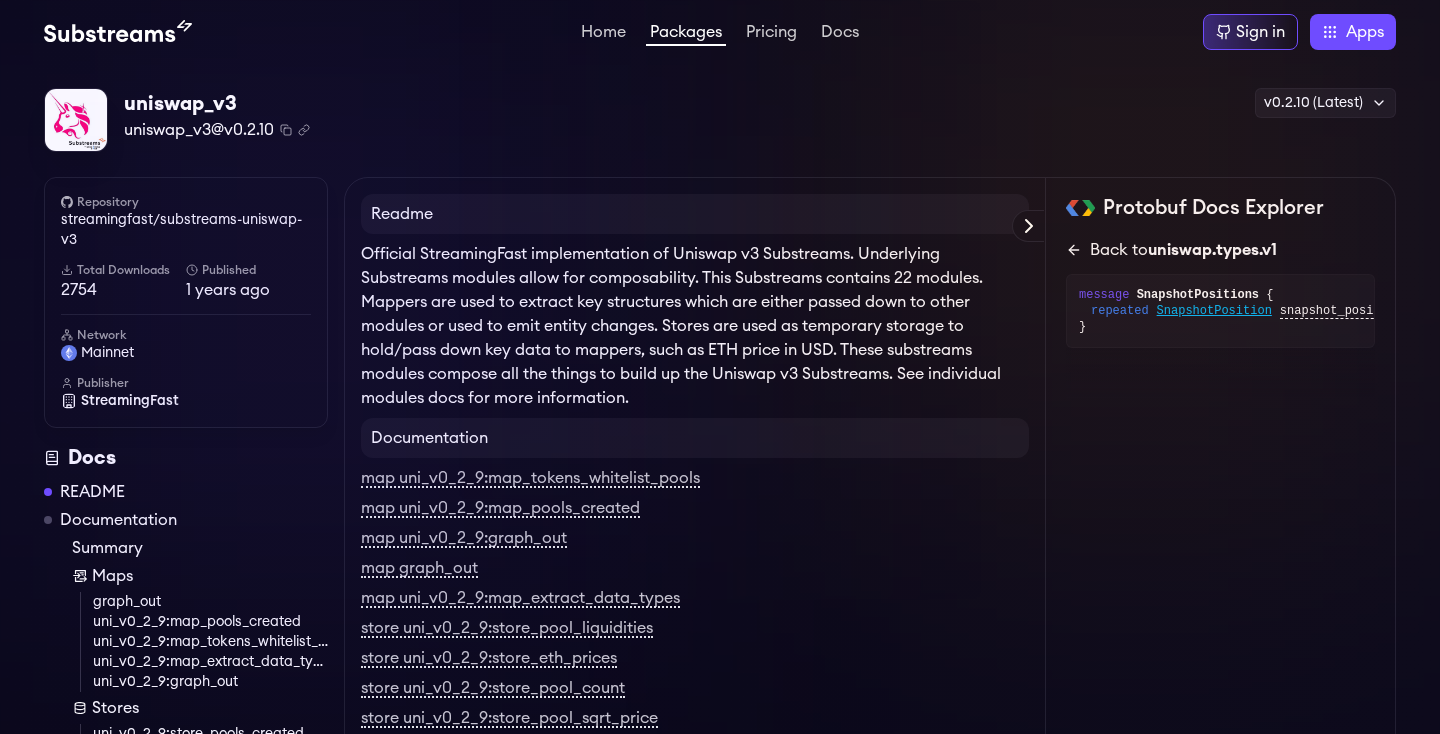 click 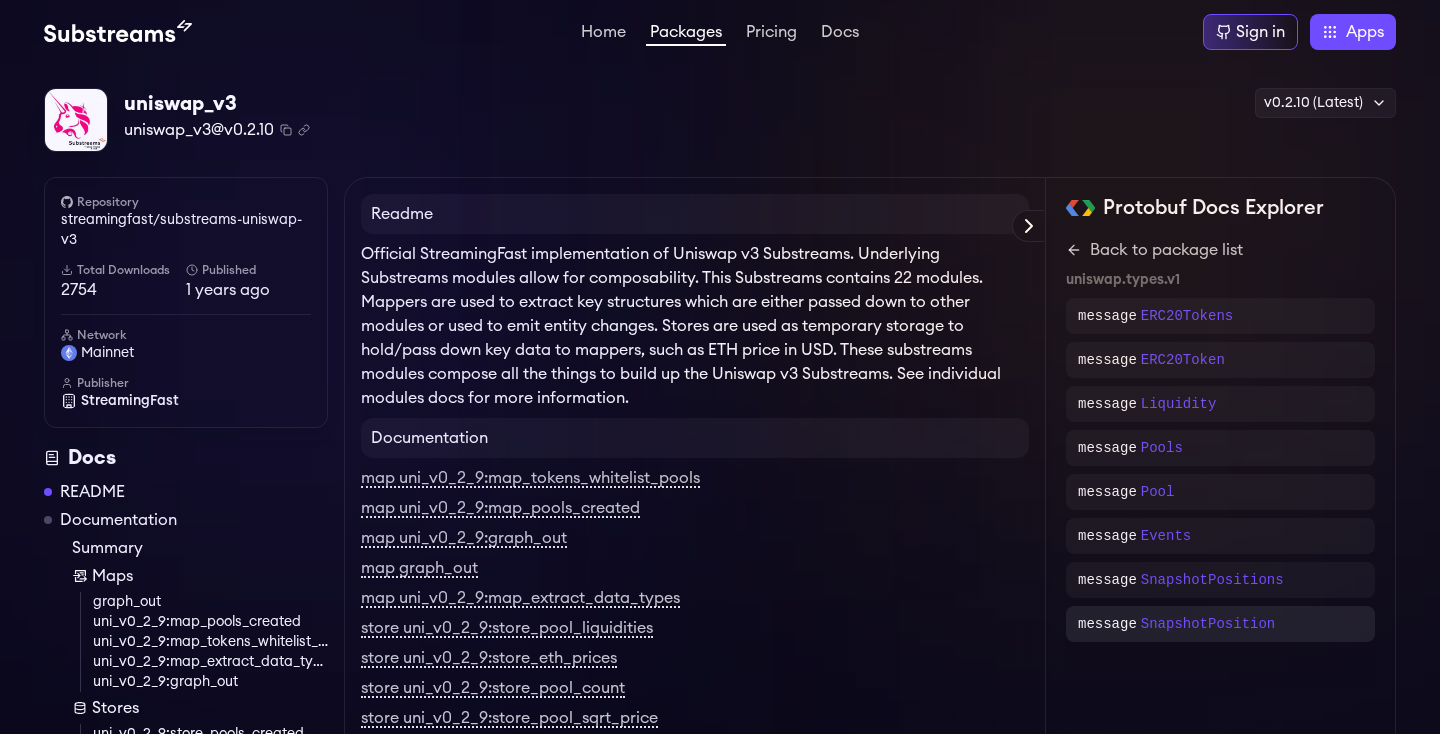 click on "message SnapshotPosition" at bounding box center (1220, 624) 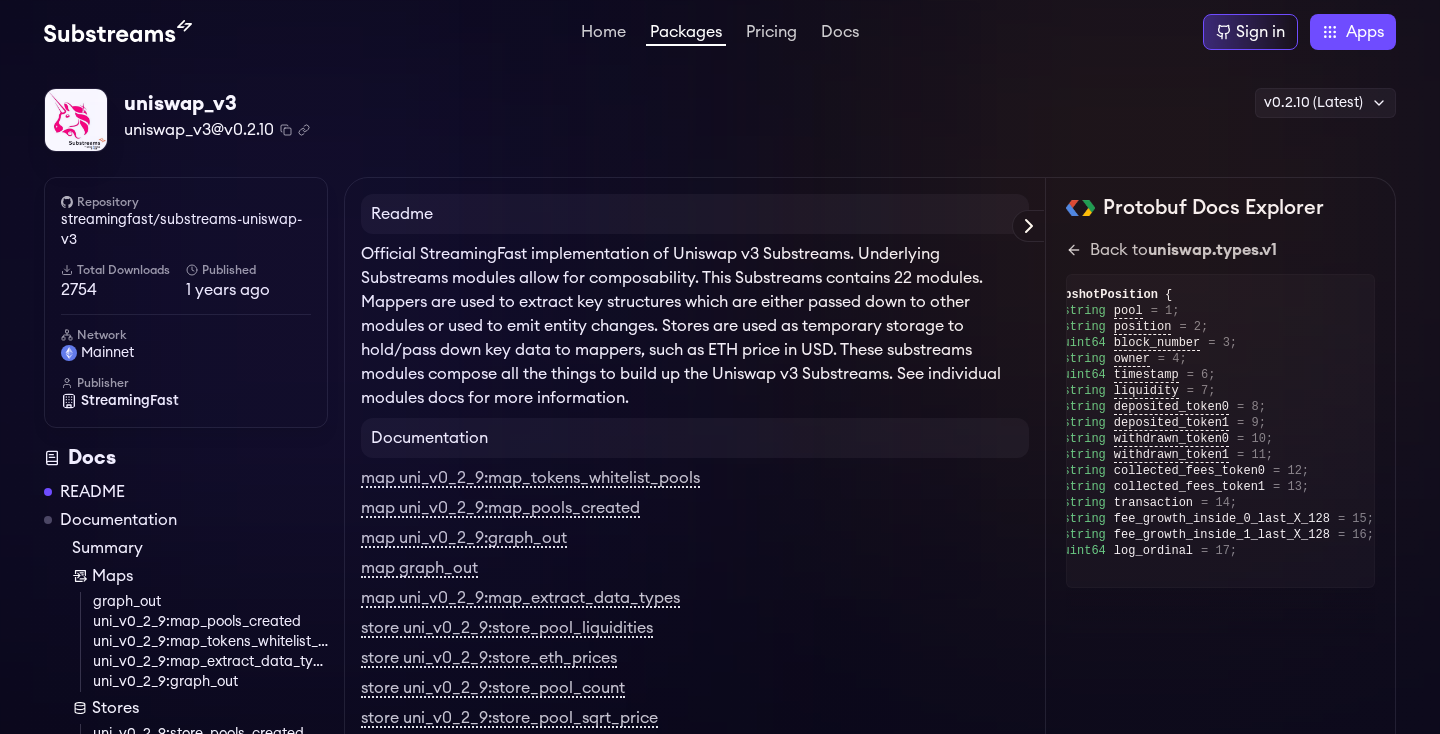 scroll, scrollTop: 0, scrollLeft: 0, axis: both 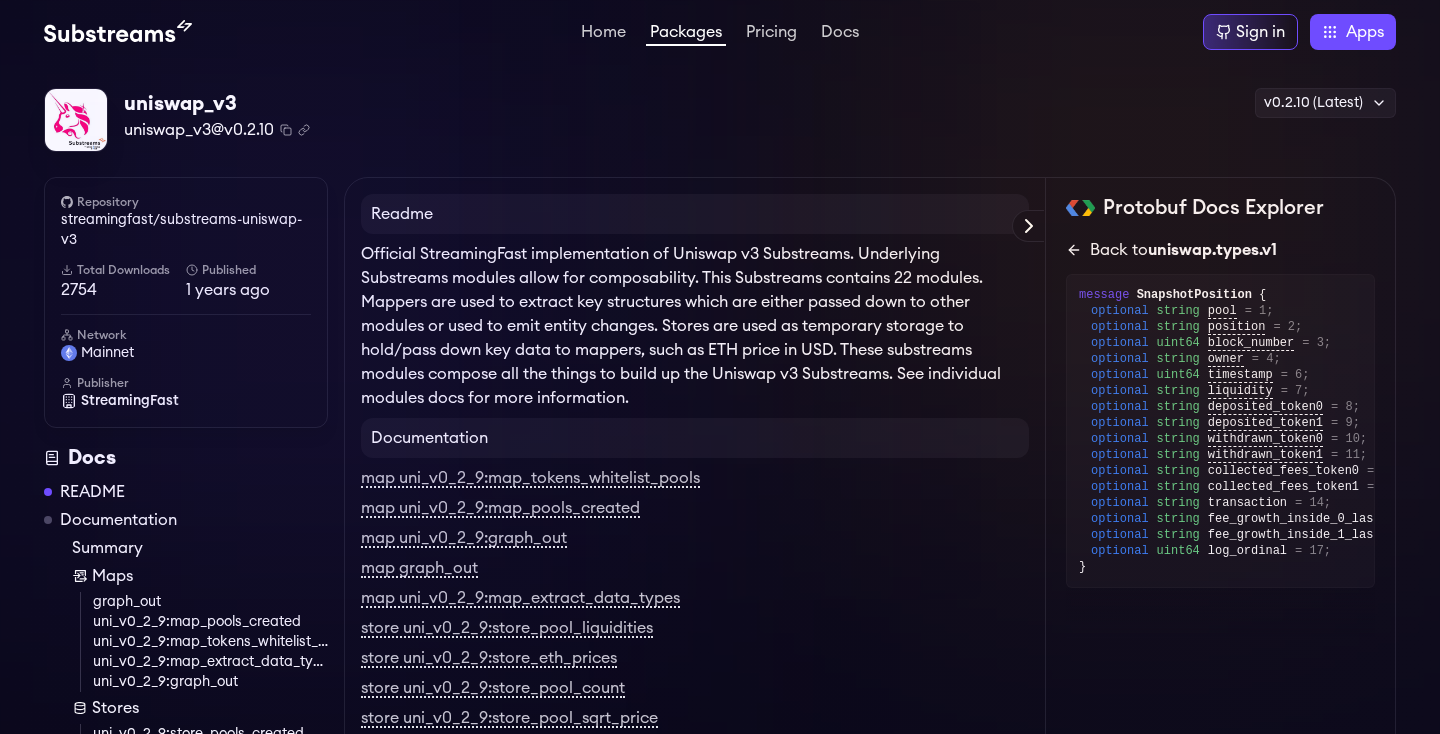 click 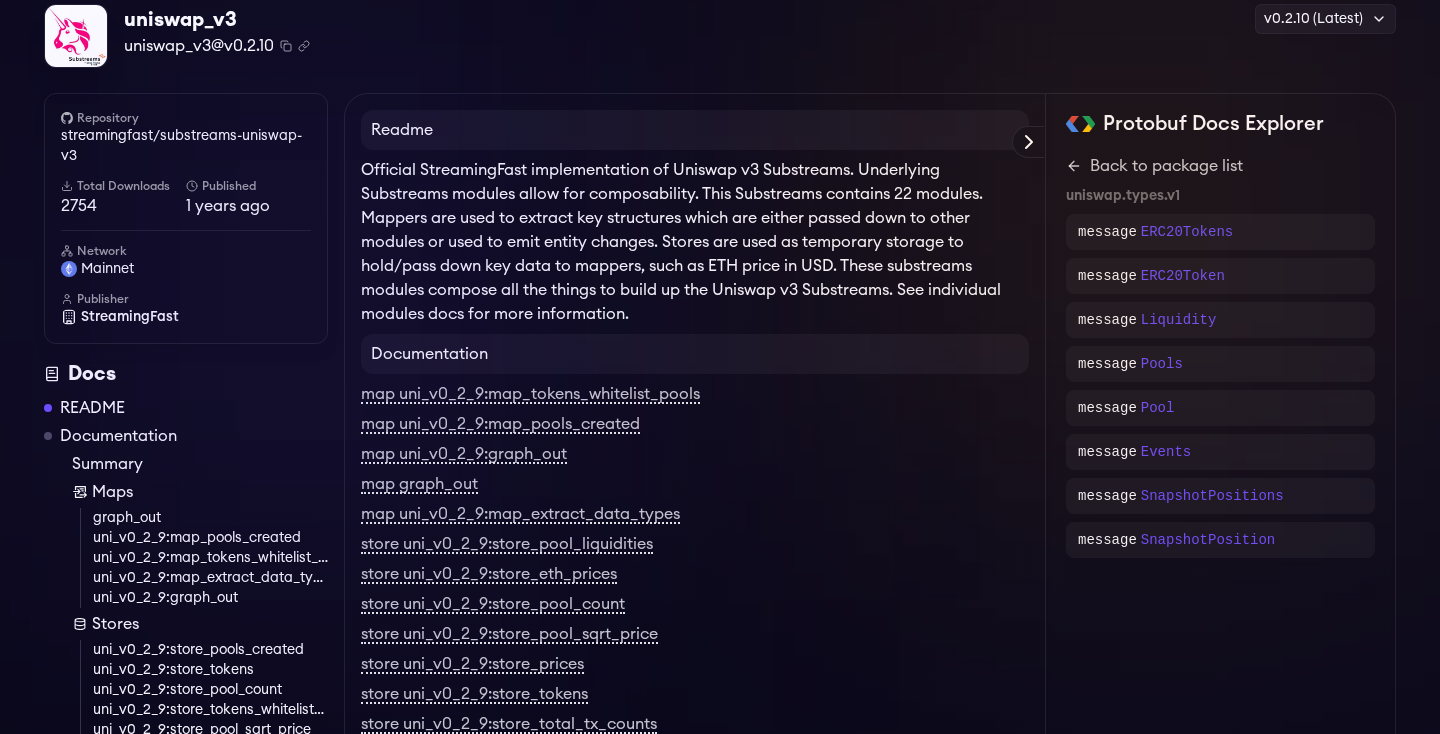 scroll, scrollTop: 0, scrollLeft: 0, axis: both 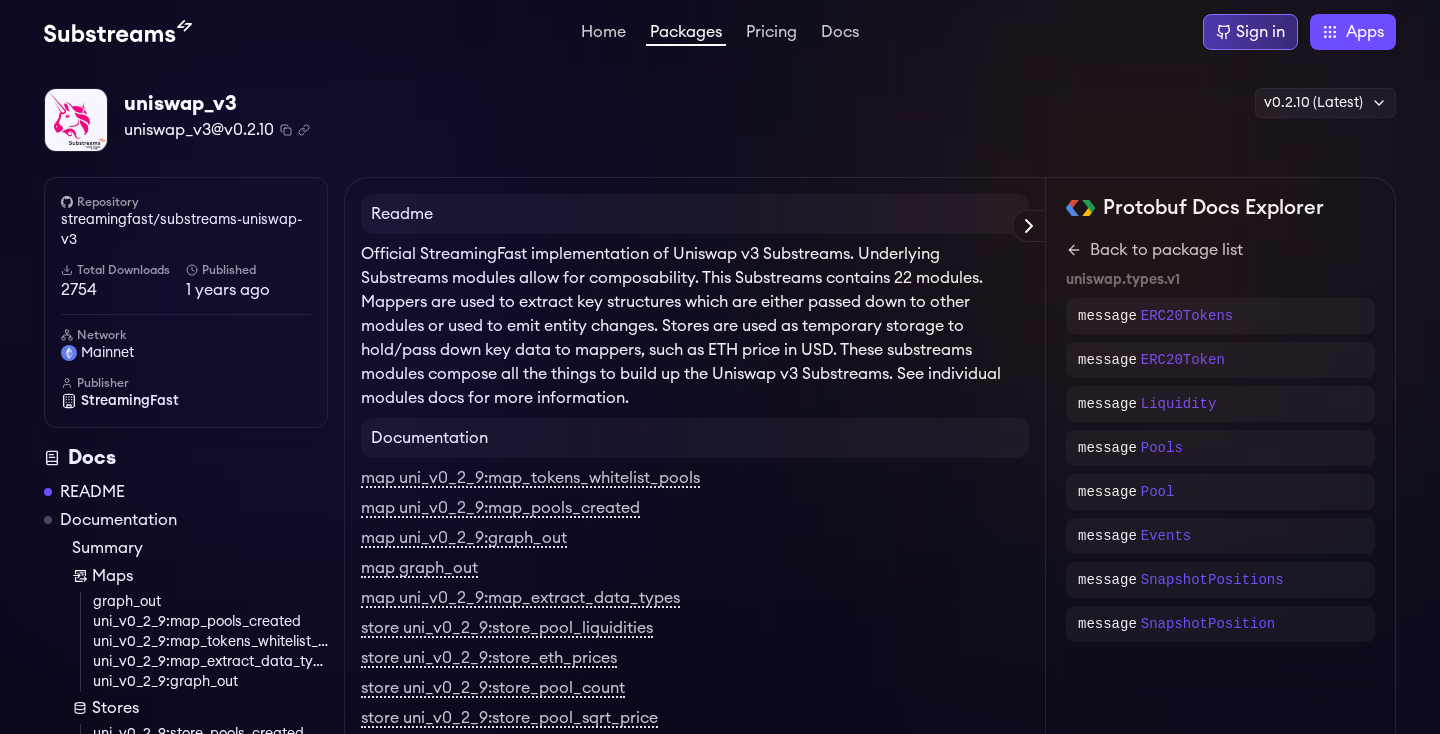 click on "Sign in" at bounding box center [1260, 32] 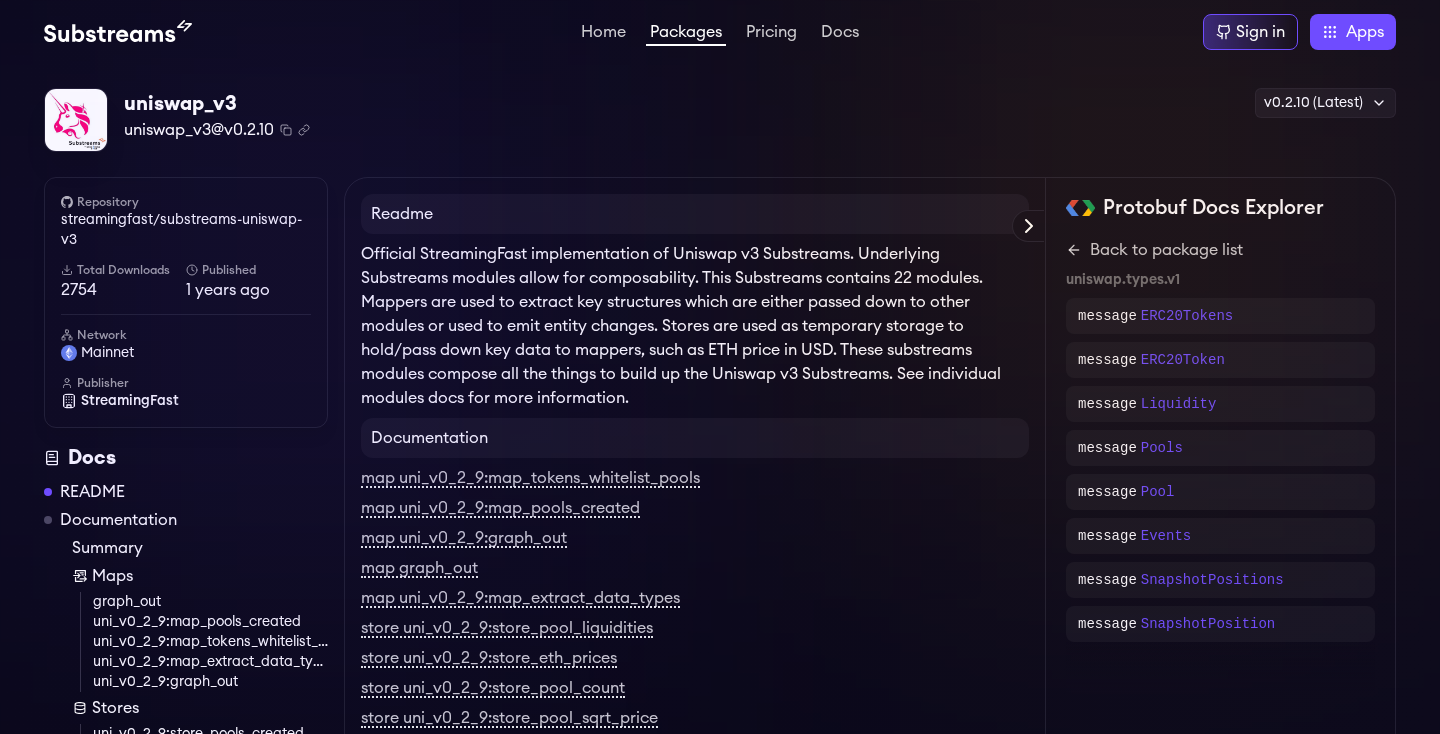 scroll, scrollTop: 1, scrollLeft: 0, axis: vertical 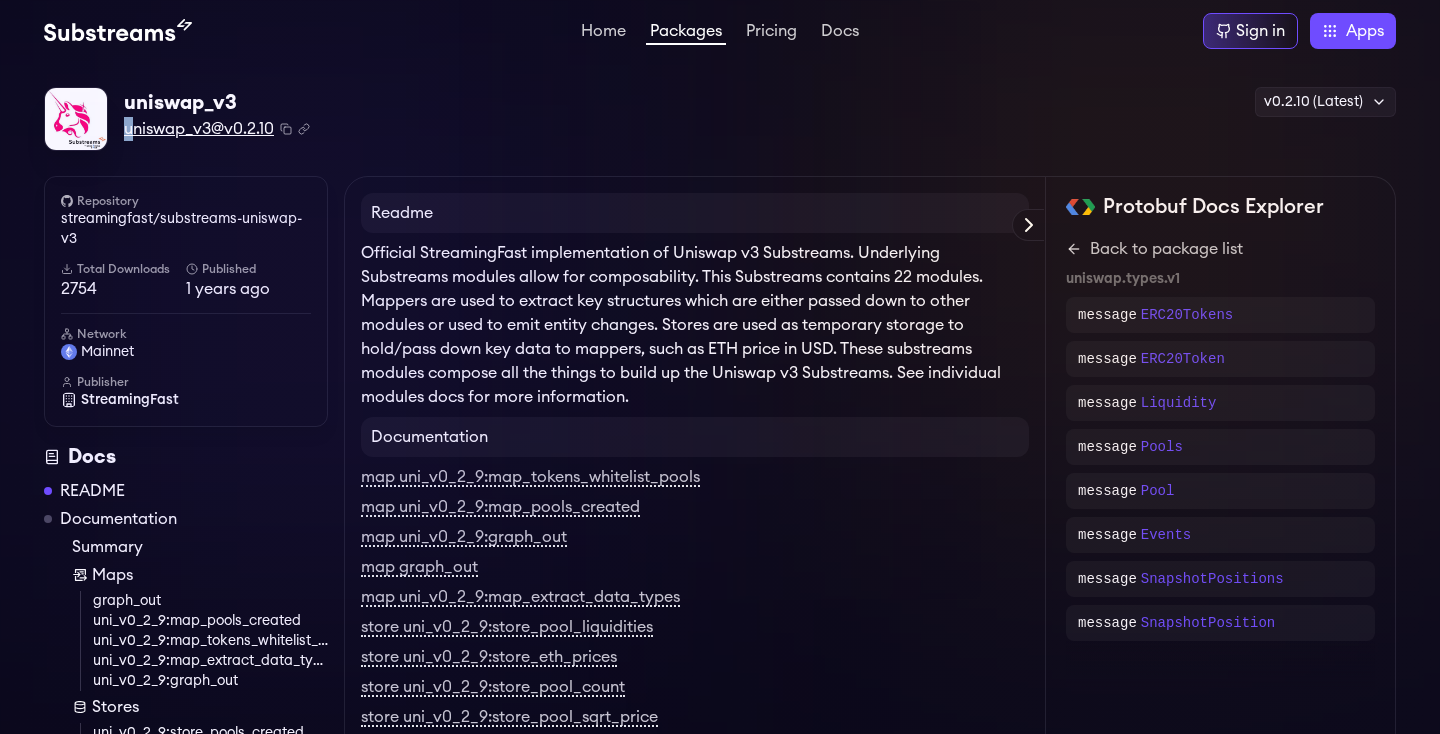 drag, startPoint x: 243, startPoint y: 98, endPoint x: 135, endPoint y: 119, distance: 110.02273 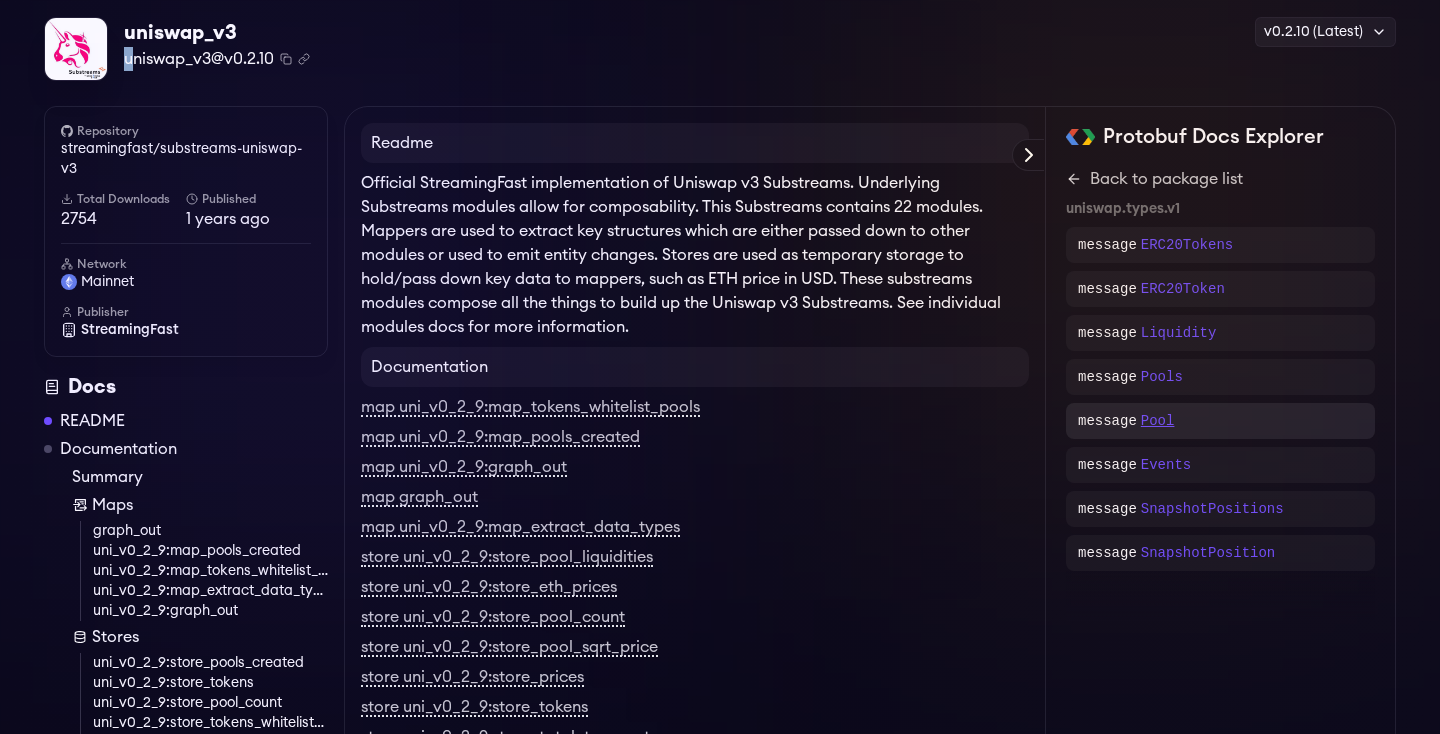 scroll, scrollTop: 78, scrollLeft: 0, axis: vertical 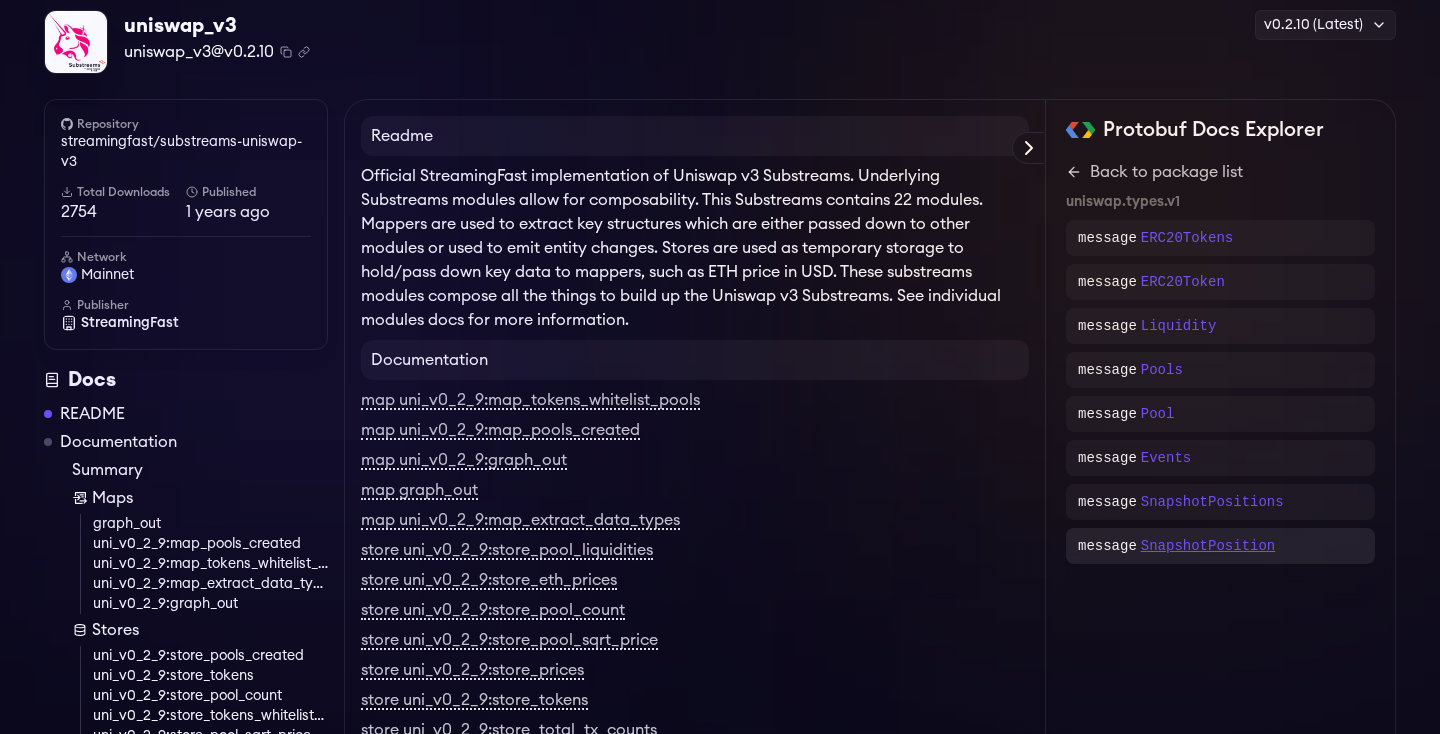 click on "SnapshotPosition" at bounding box center (1208, 546) 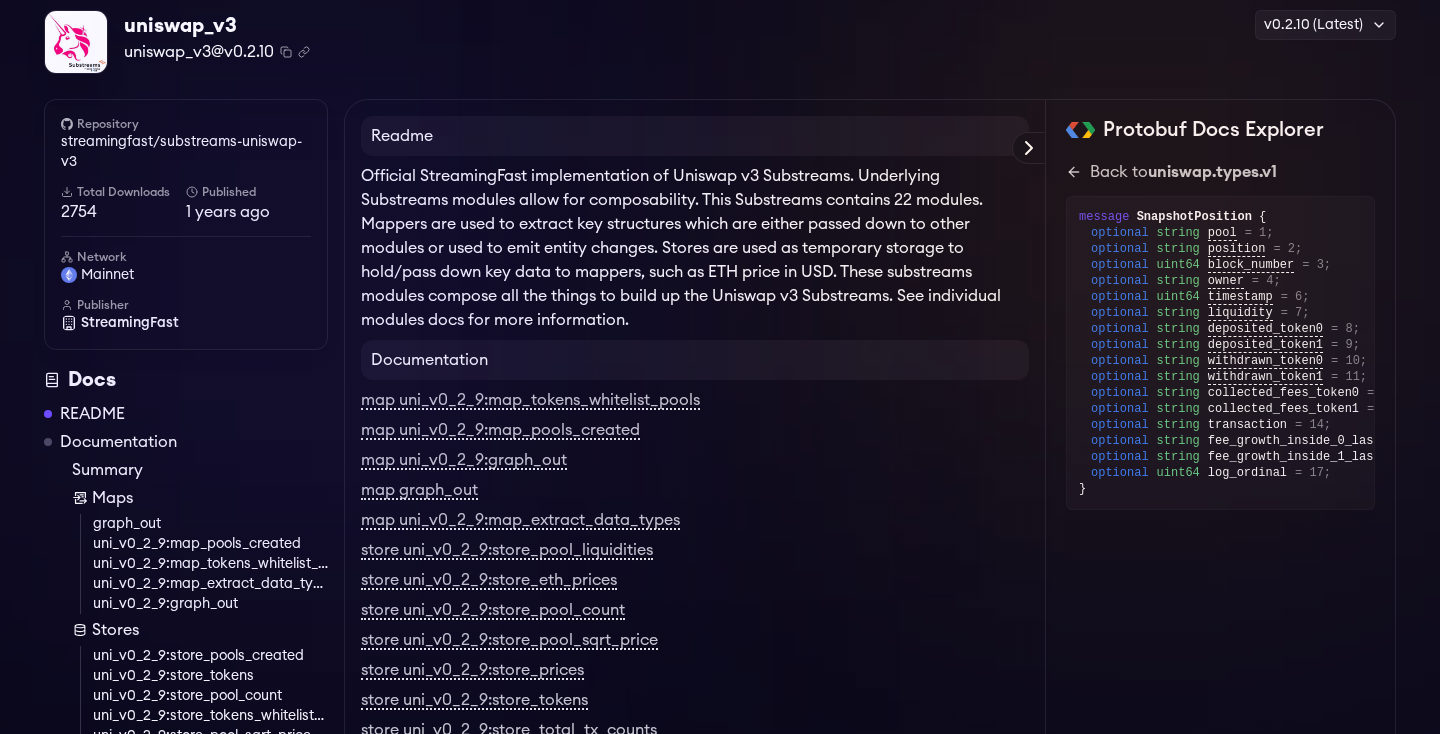 scroll, scrollTop: 0, scrollLeft: 0, axis: both 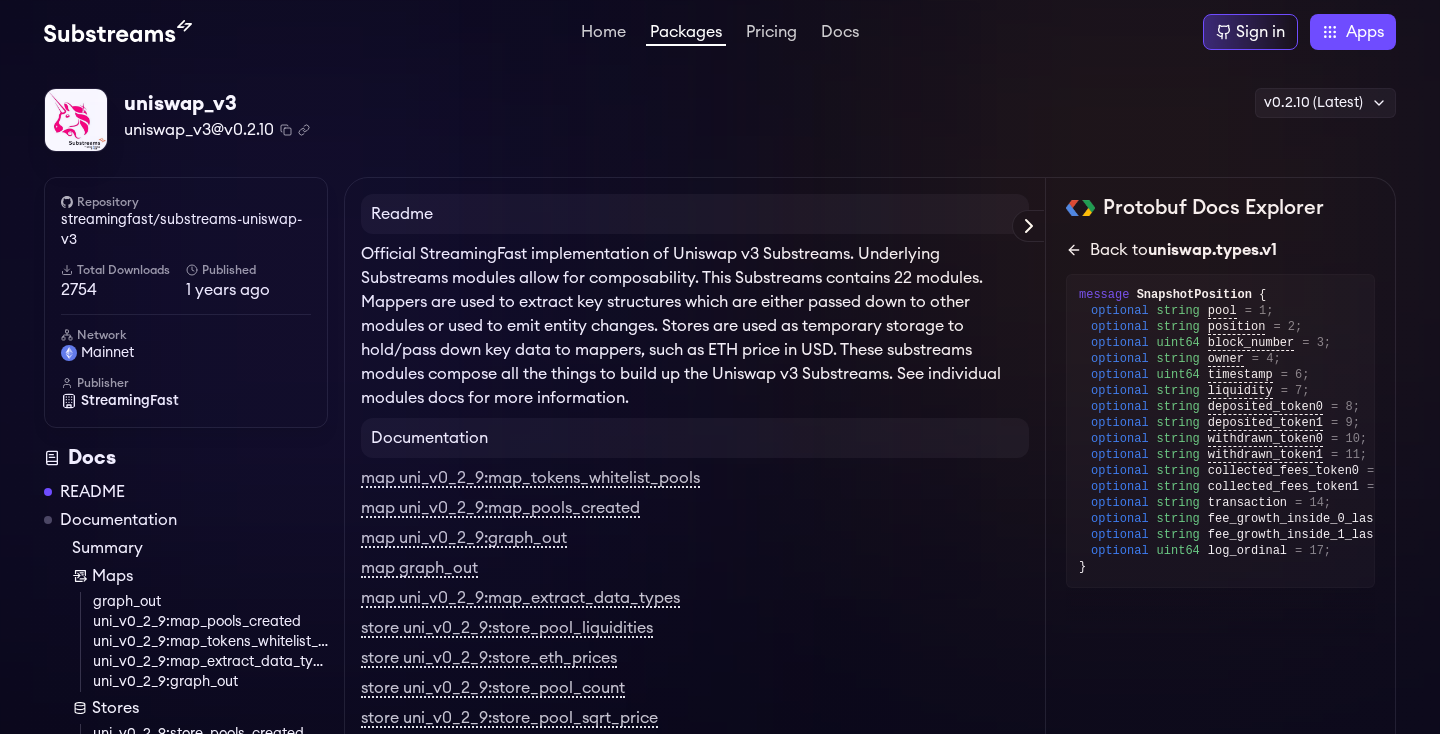 click 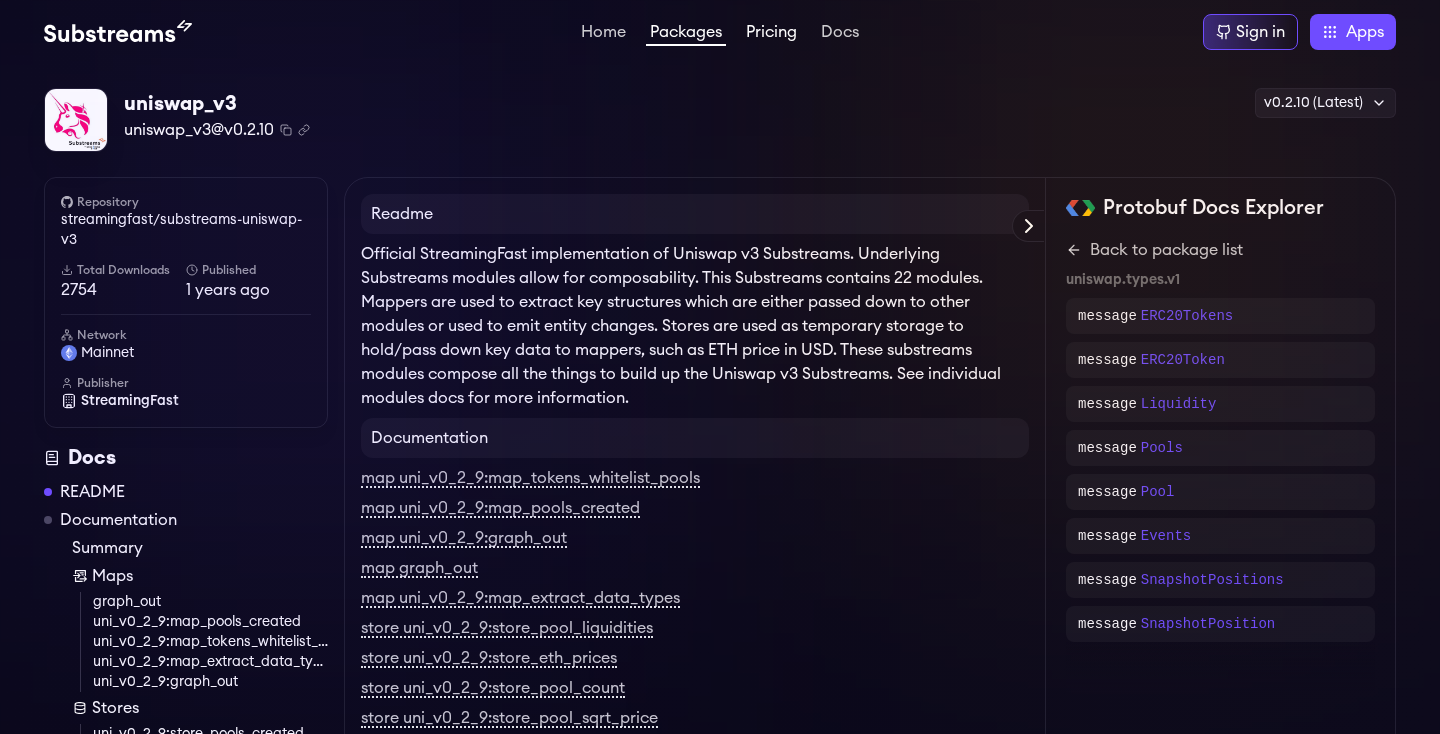 click on "Pricing" at bounding box center (771, 34) 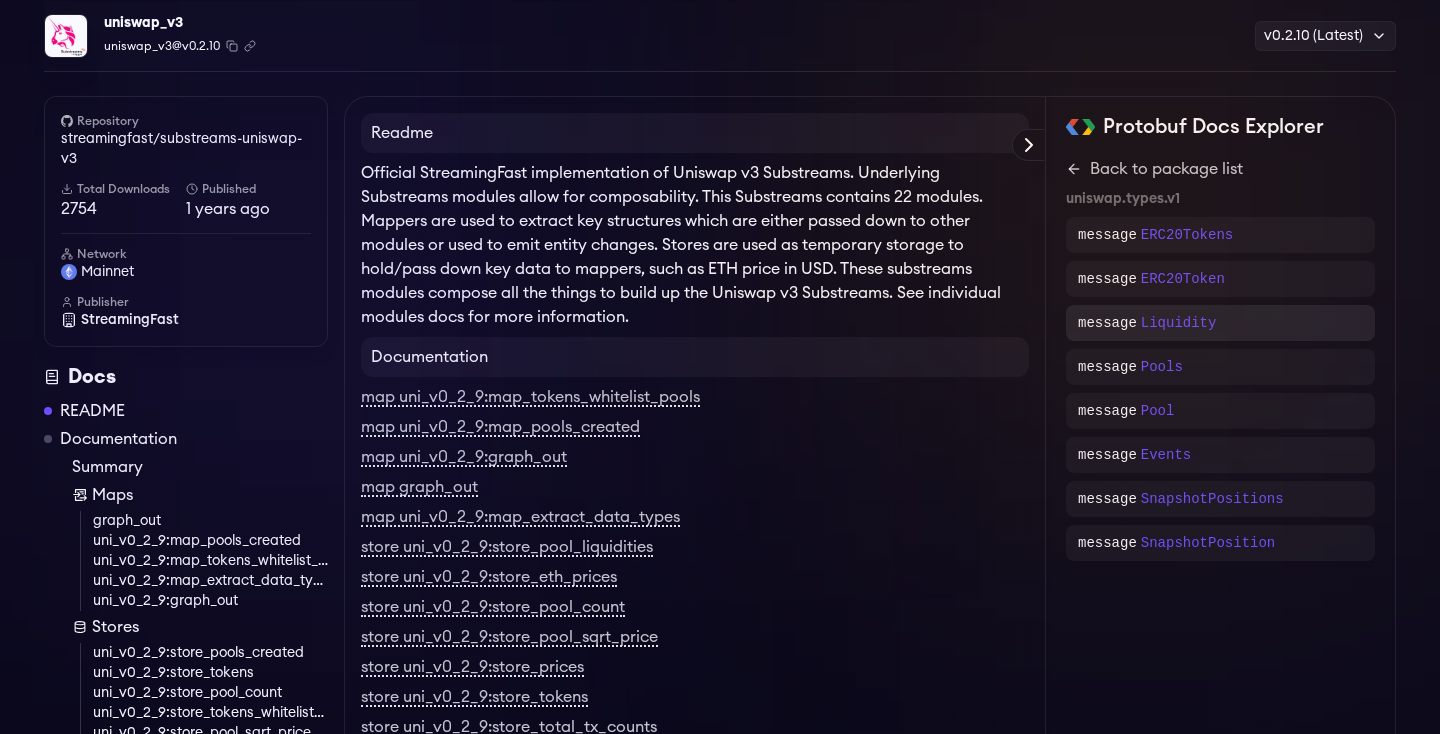 scroll, scrollTop: 92, scrollLeft: 0, axis: vertical 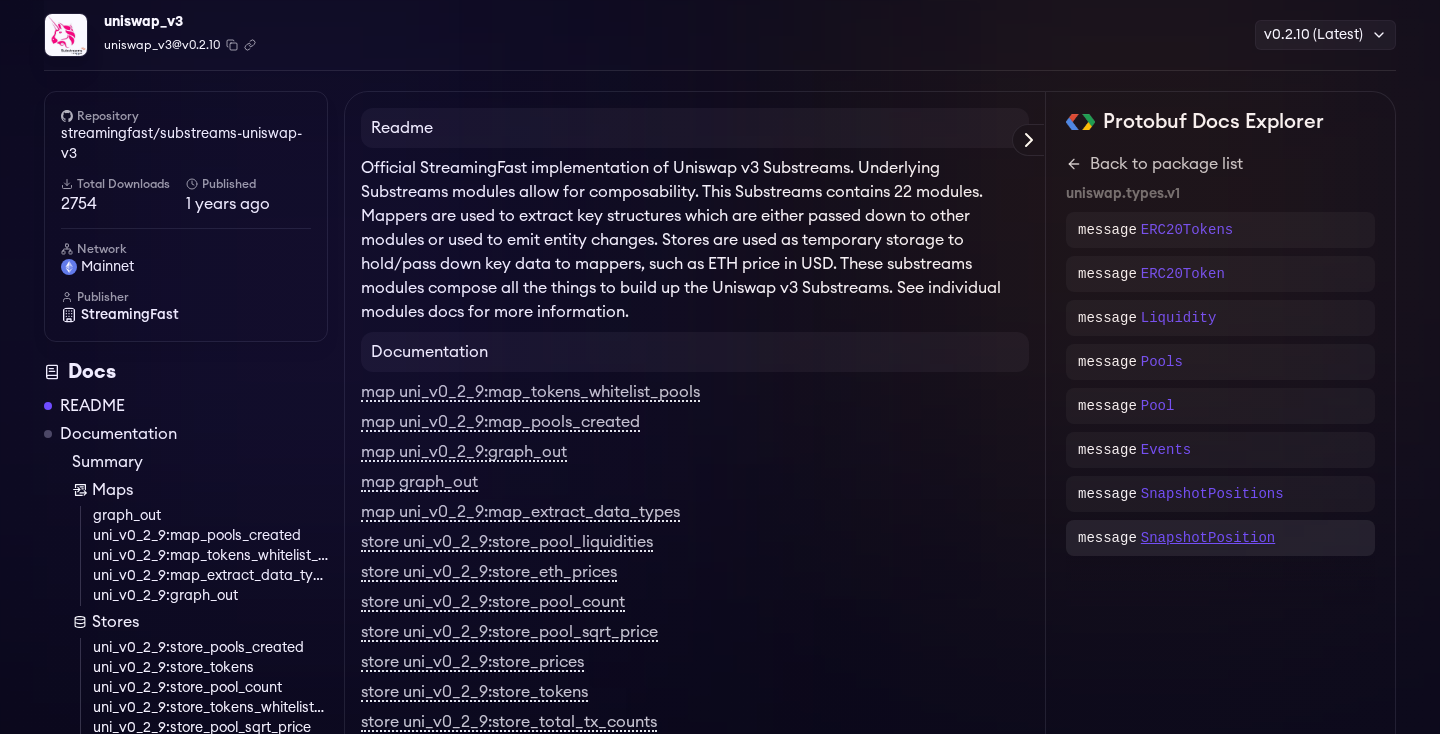 click on "SnapshotPosition" at bounding box center (1208, 538) 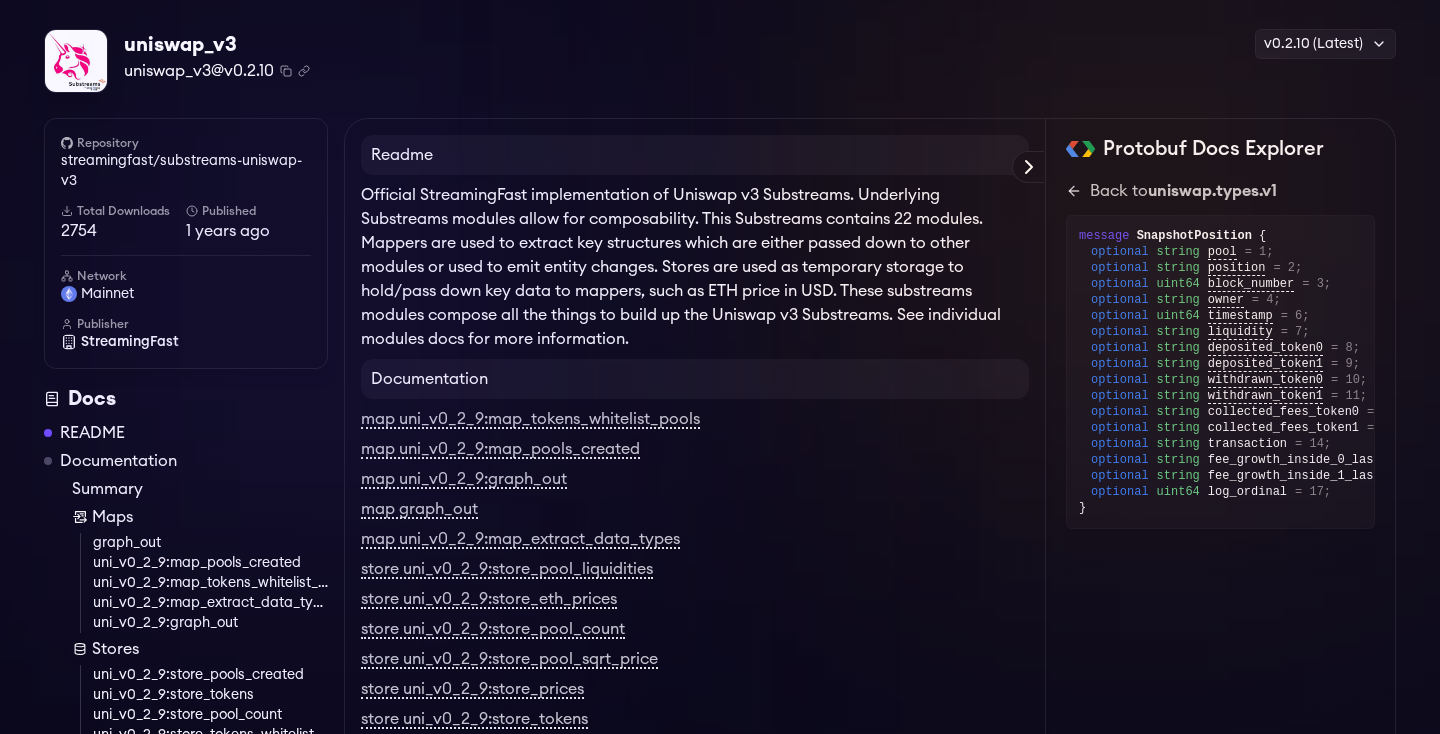 scroll, scrollTop: 58, scrollLeft: 0, axis: vertical 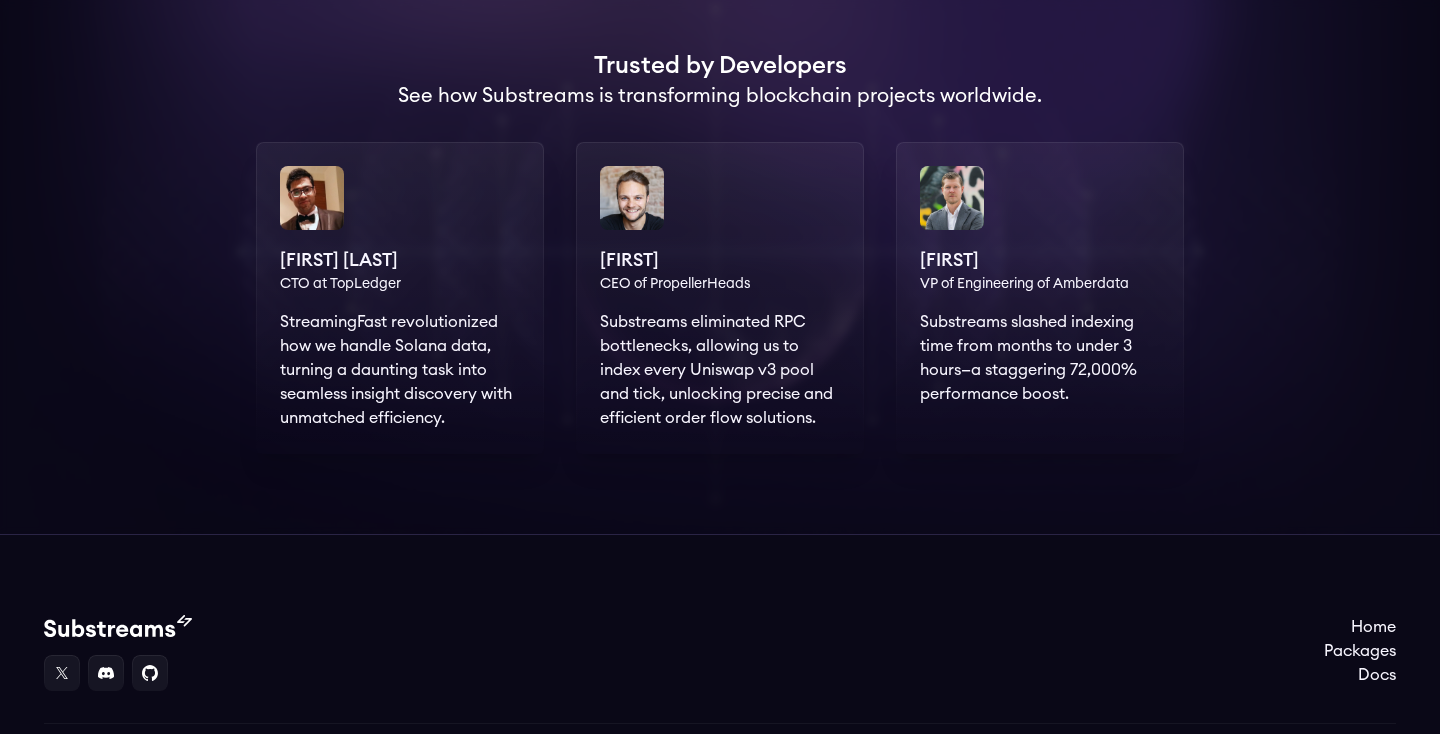 drag, startPoint x: 598, startPoint y: 272, endPoint x: 841, endPoint y: 387, distance: 268.83823 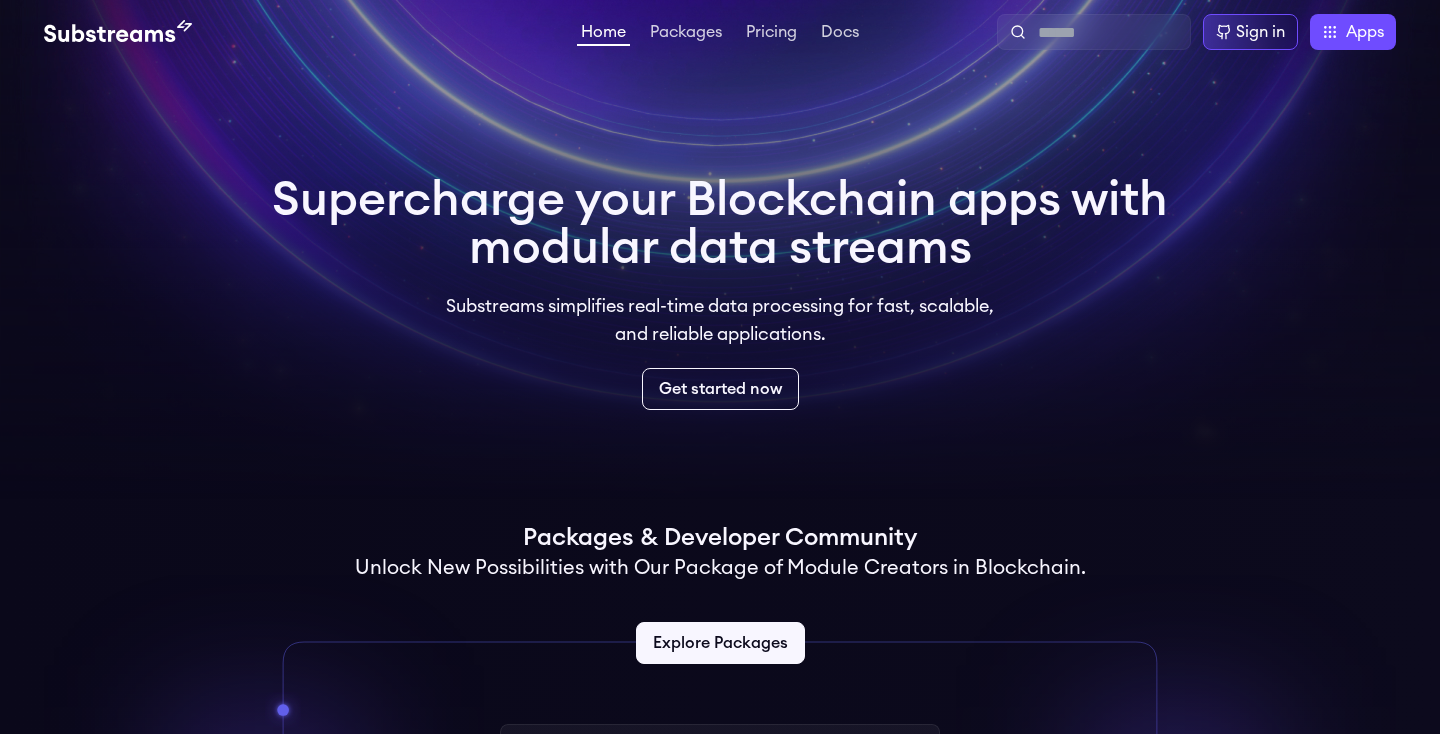 scroll, scrollTop: 174, scrollLeft: 0, axis: vertical 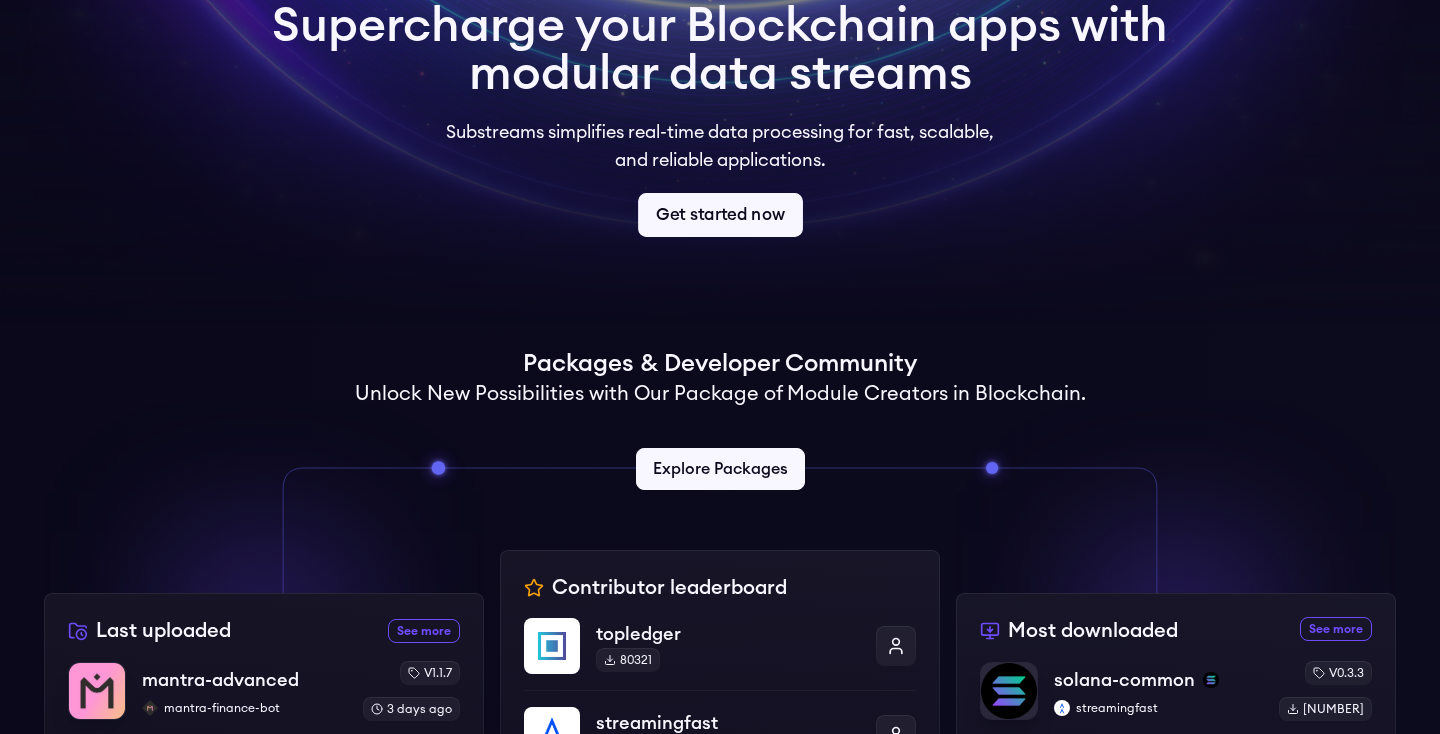 click on "Get started now" at bounding box center [720, 215] 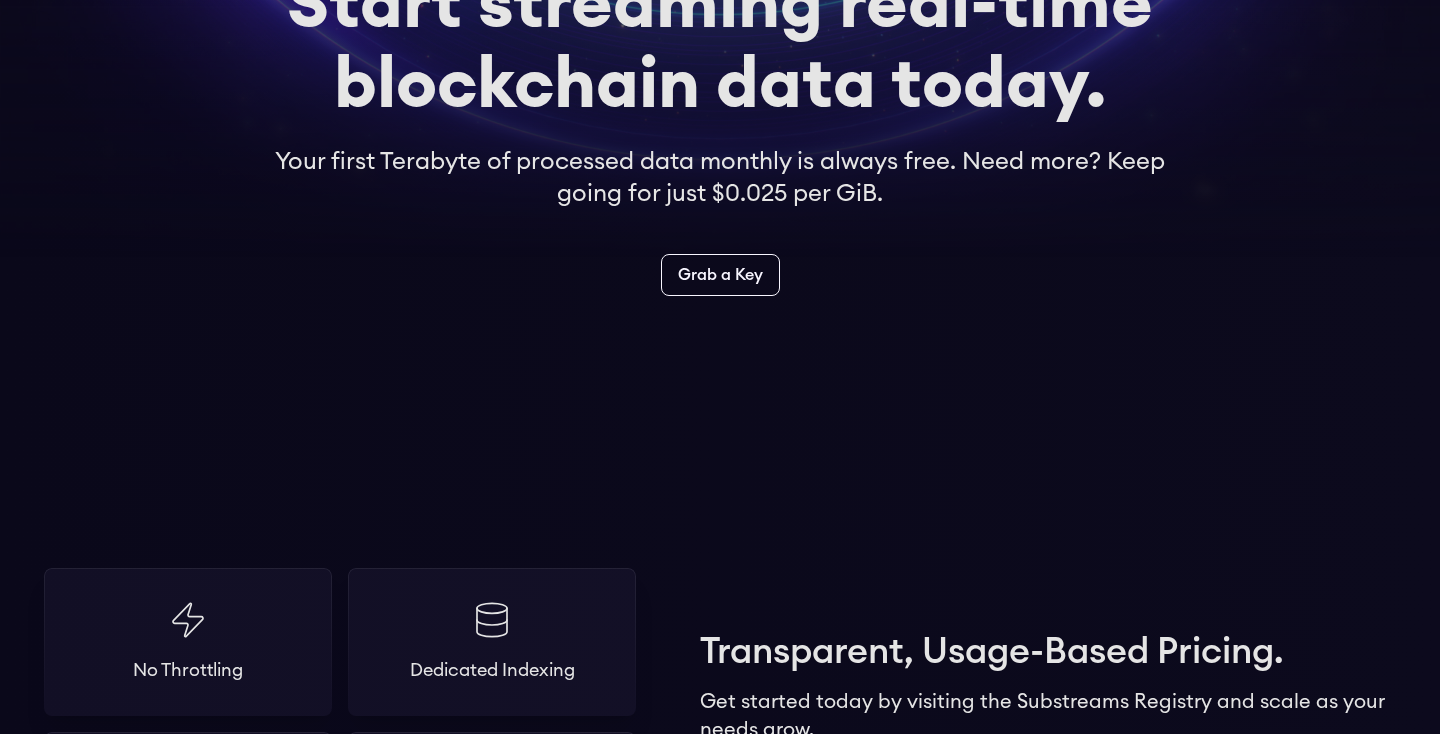scroll, scrollTop: 216, scrollLeft: 0, axis: vertical 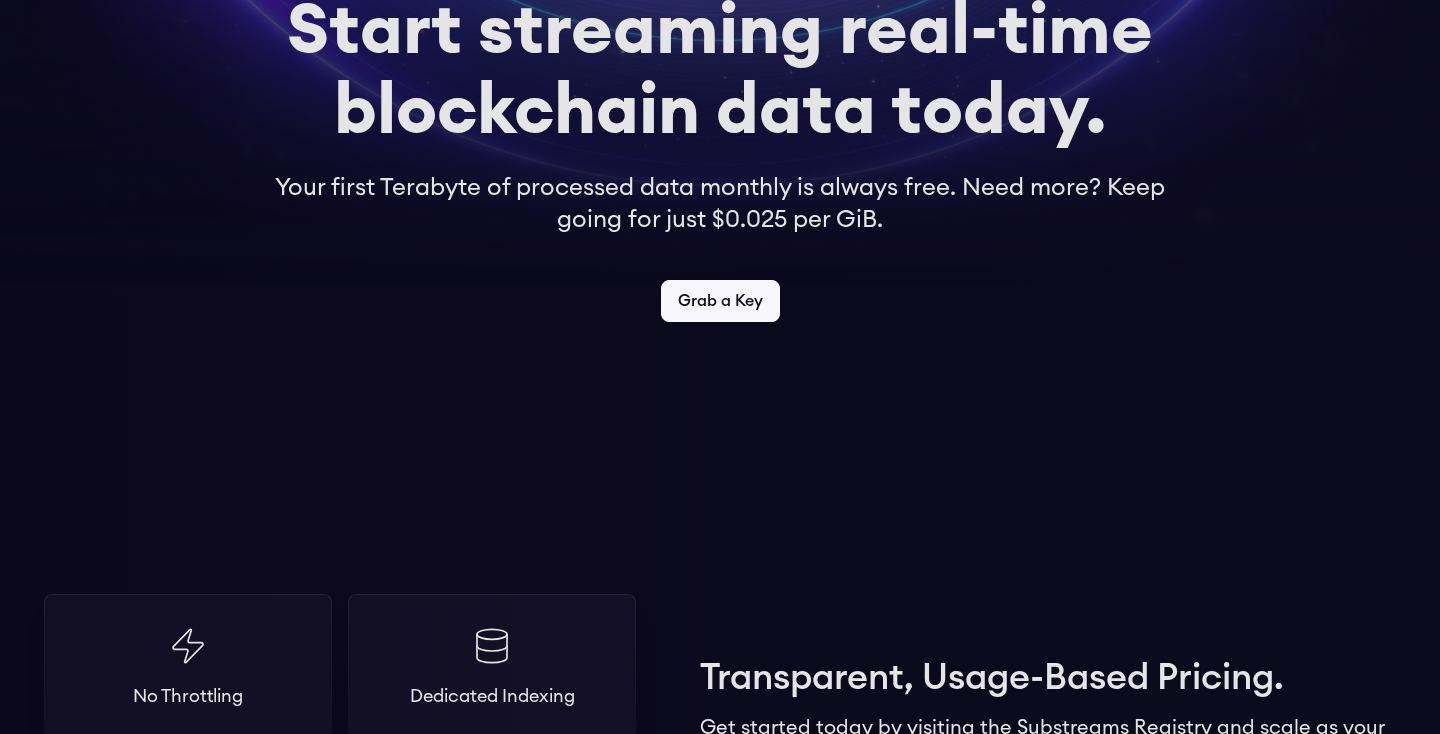 click on "Grab a Key" at bounding box center [720, 301] 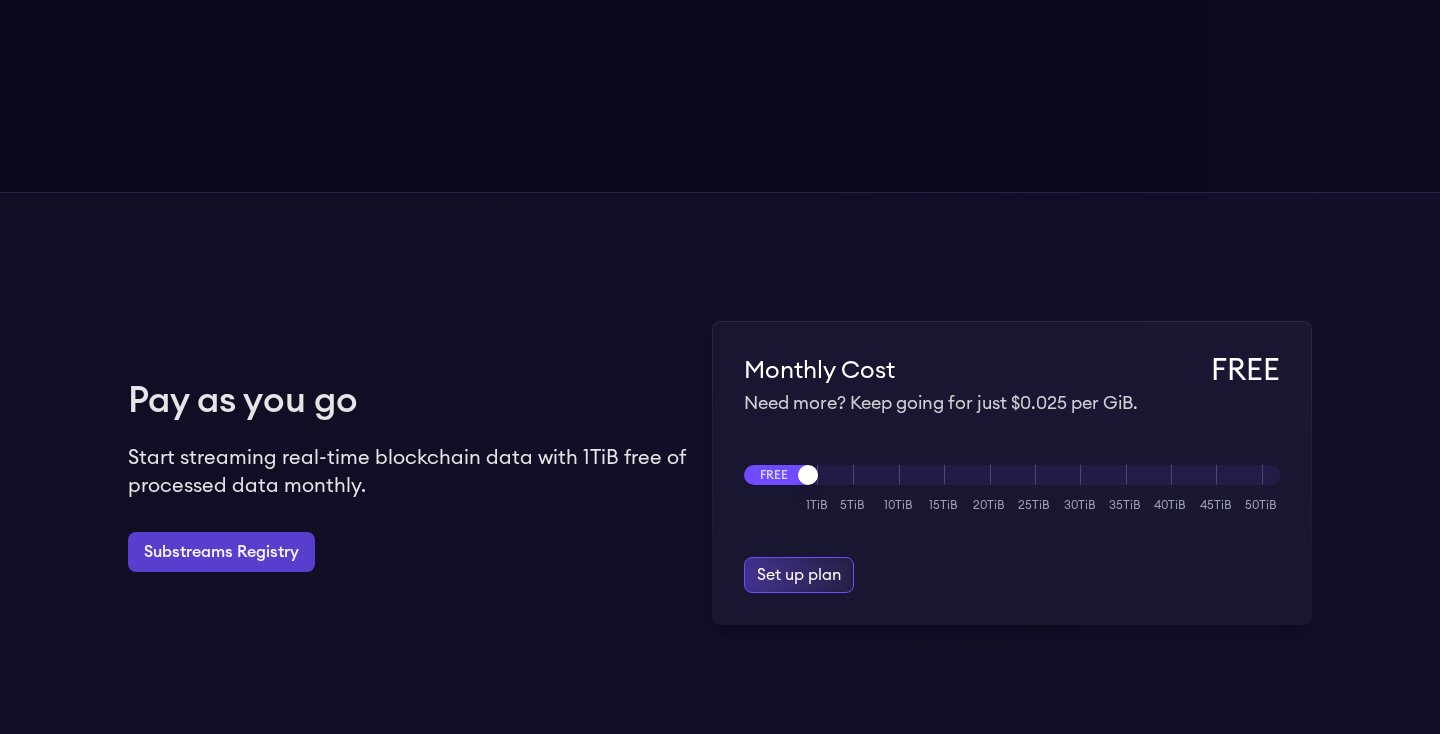 scroll, scrollTop: 1260, scrollLeft: 0, axis: vertical 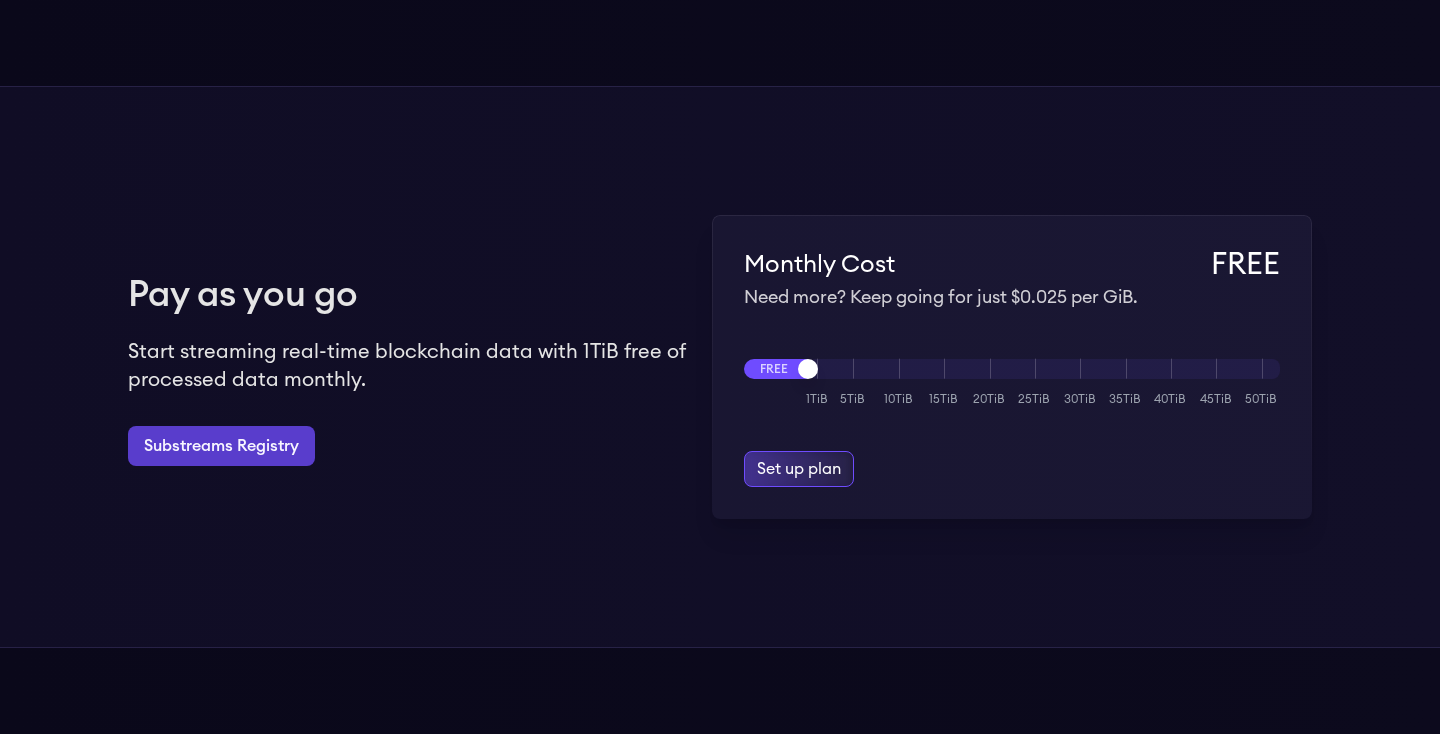 click at bounding box center [1044, 369] 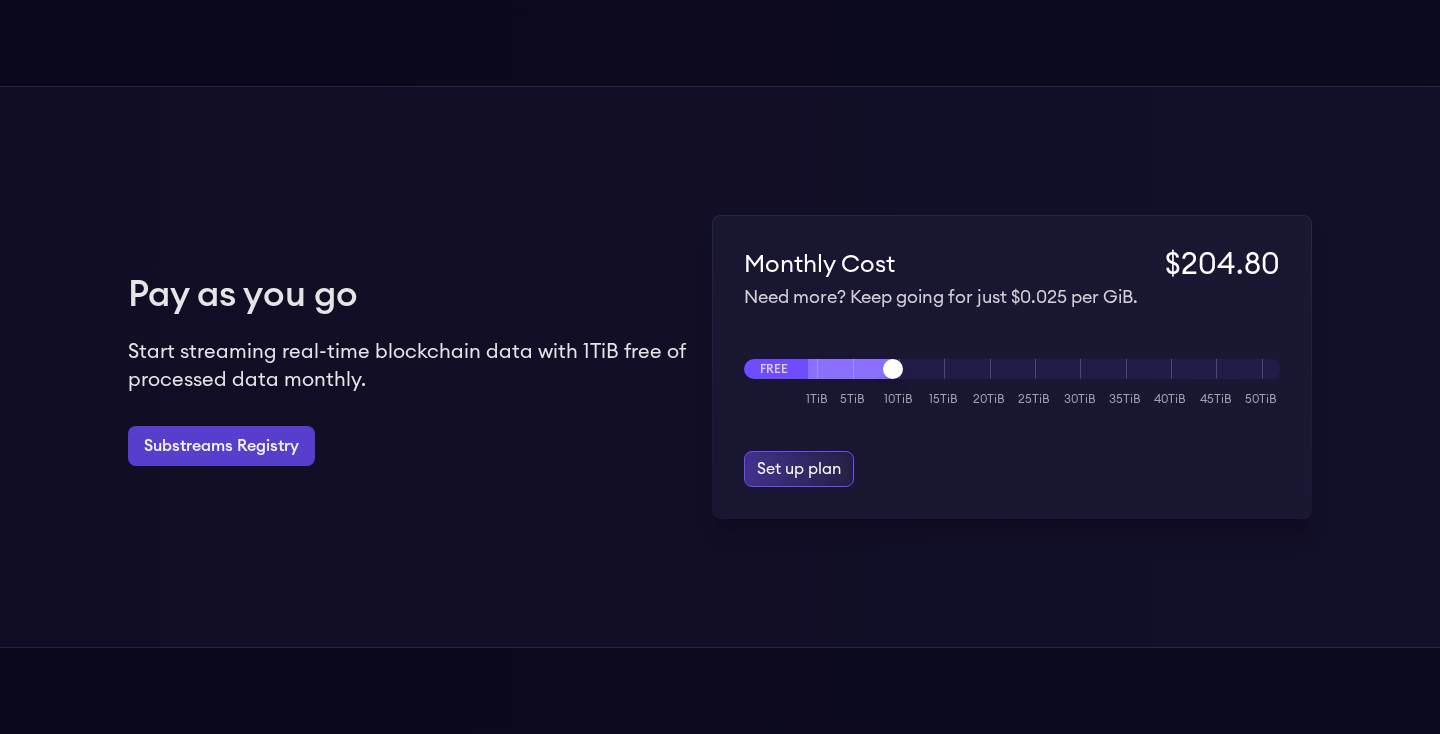 click at bounding box center [1044, 369] 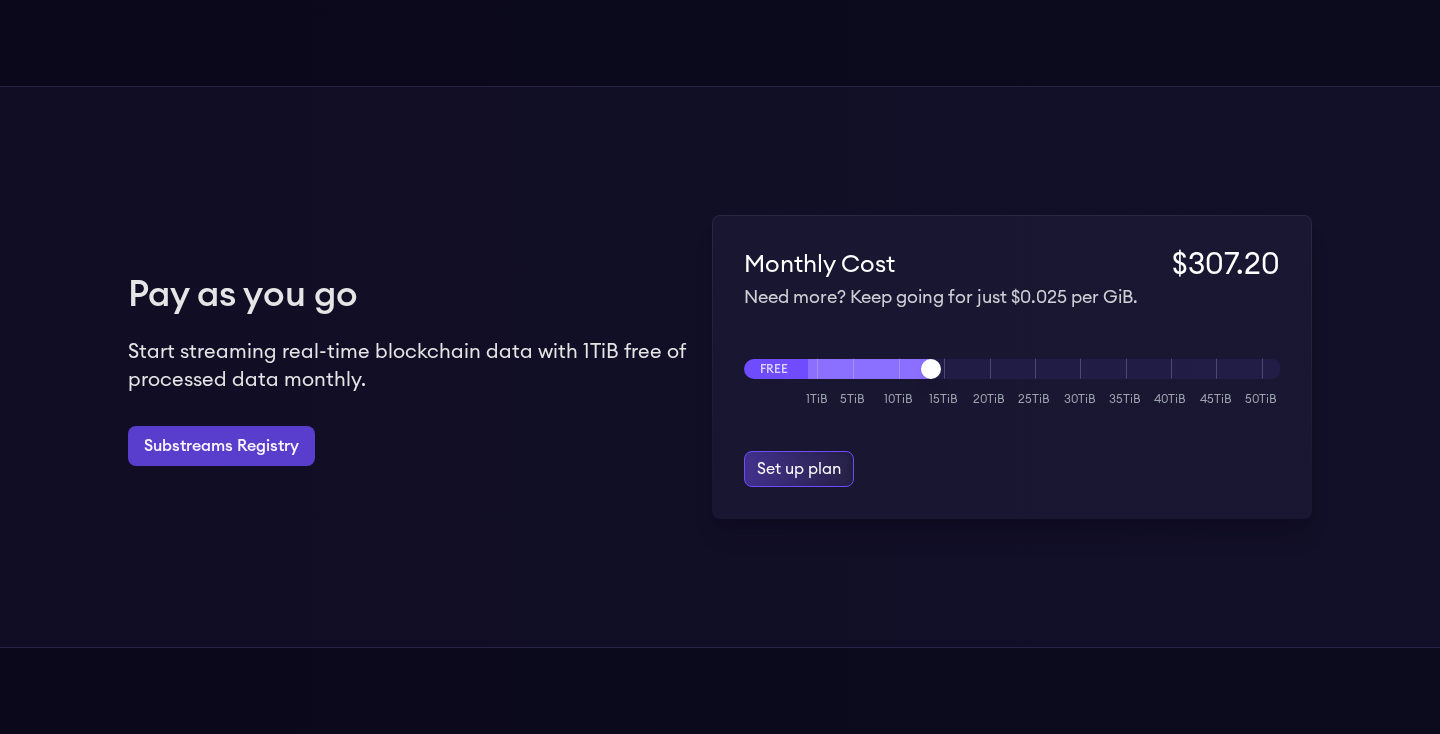 click at bounding box center (1044, 369) 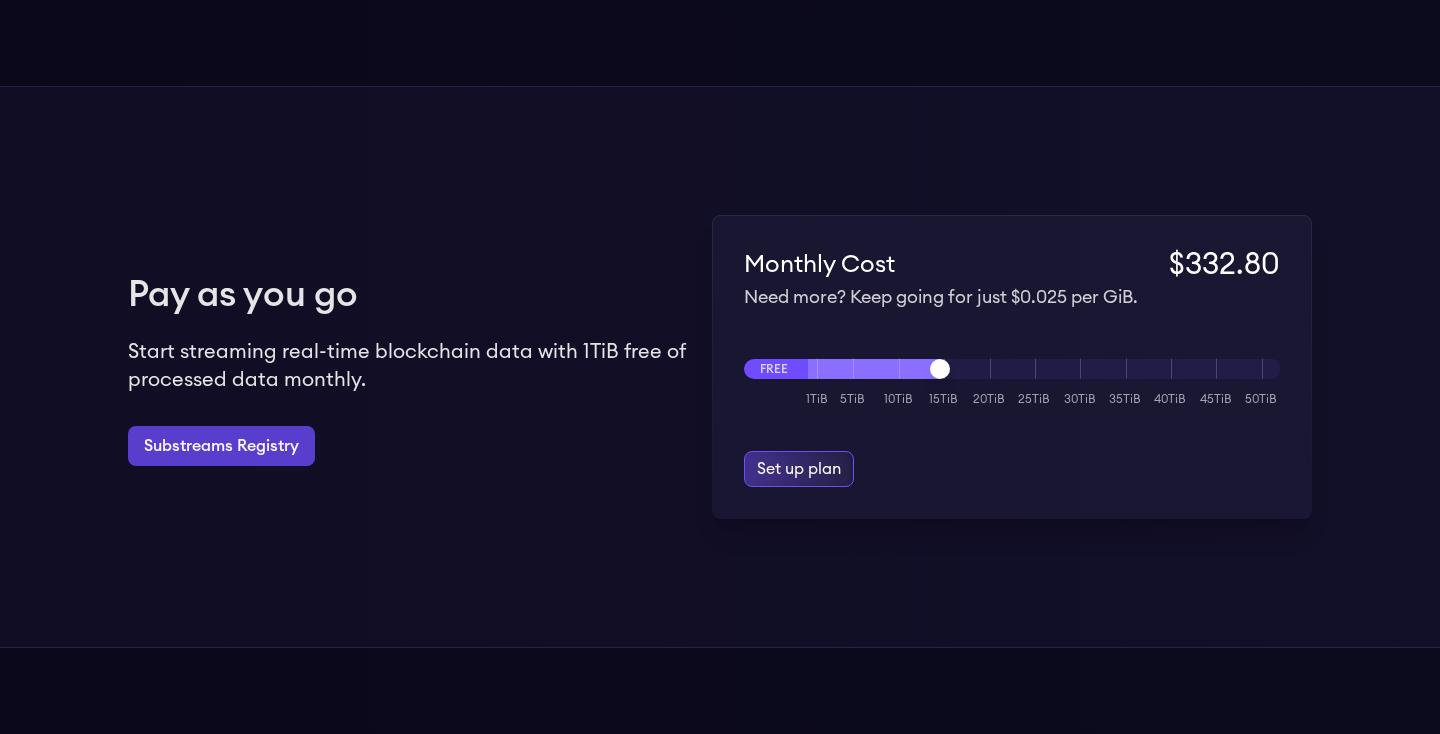 click at bounding box center (1044, 369) 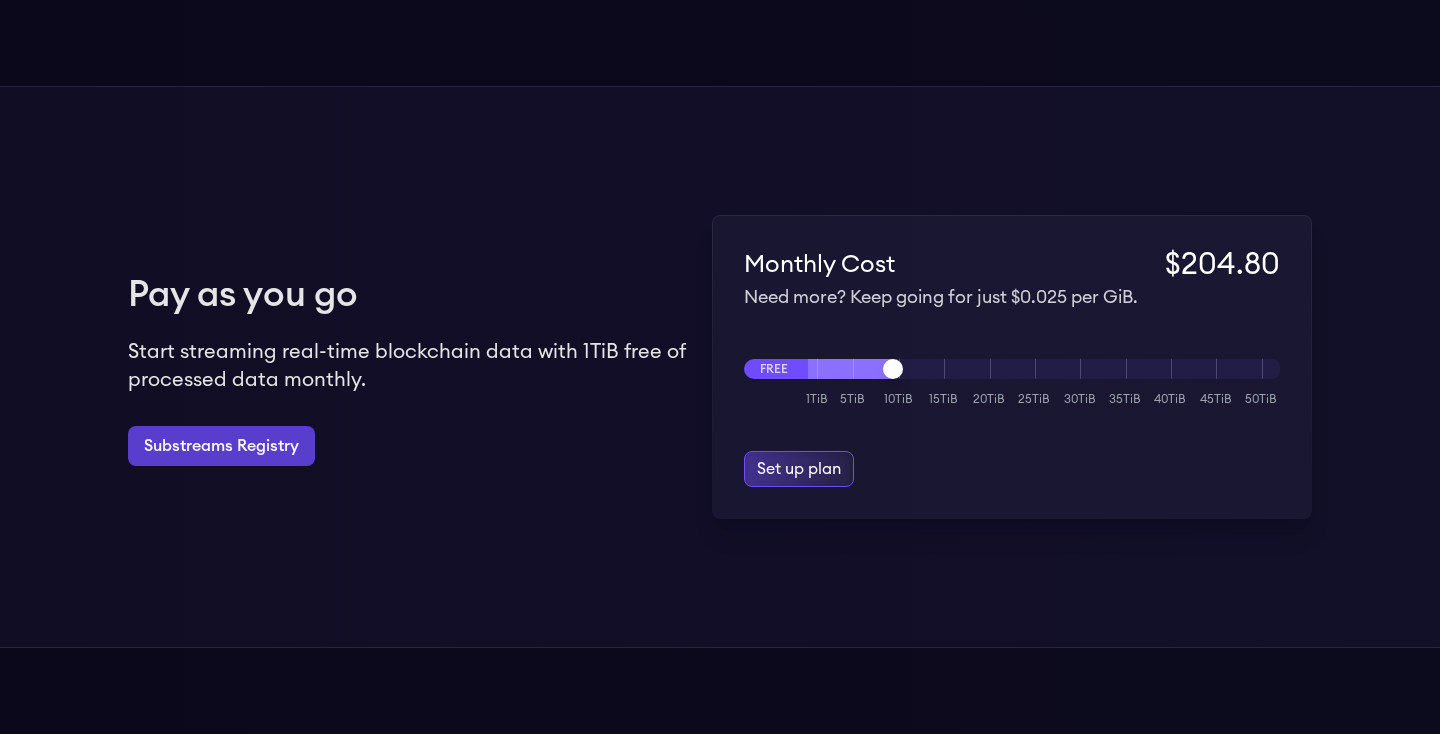 click at bounding box center (1044, 369) 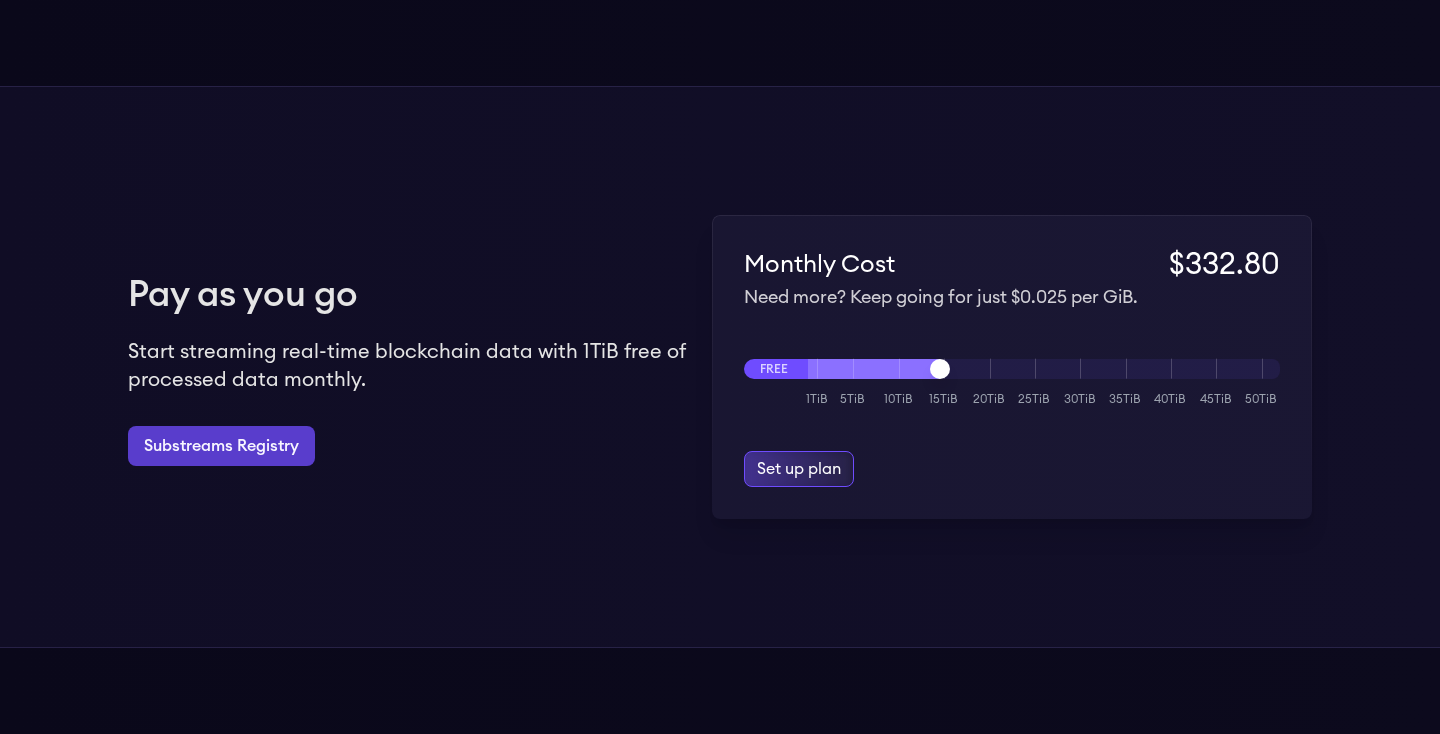 click on "FREE 1TiB 5TiB 10TiB 15TiB 20TiB 25TiB 30TiB 35TiB 40TiB 45TiB 50TiB" at bounding box center [1012, 385] 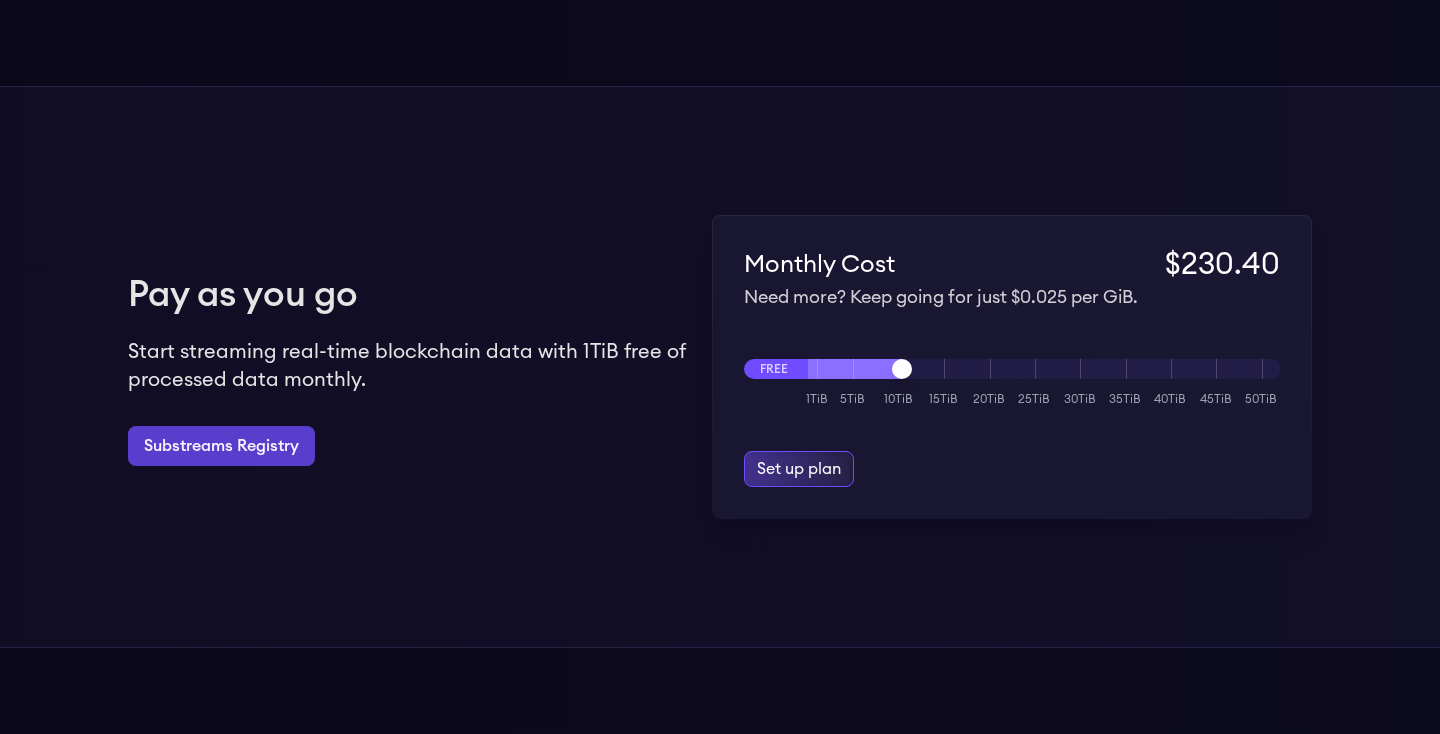 click at bounding box center (1044, 369) 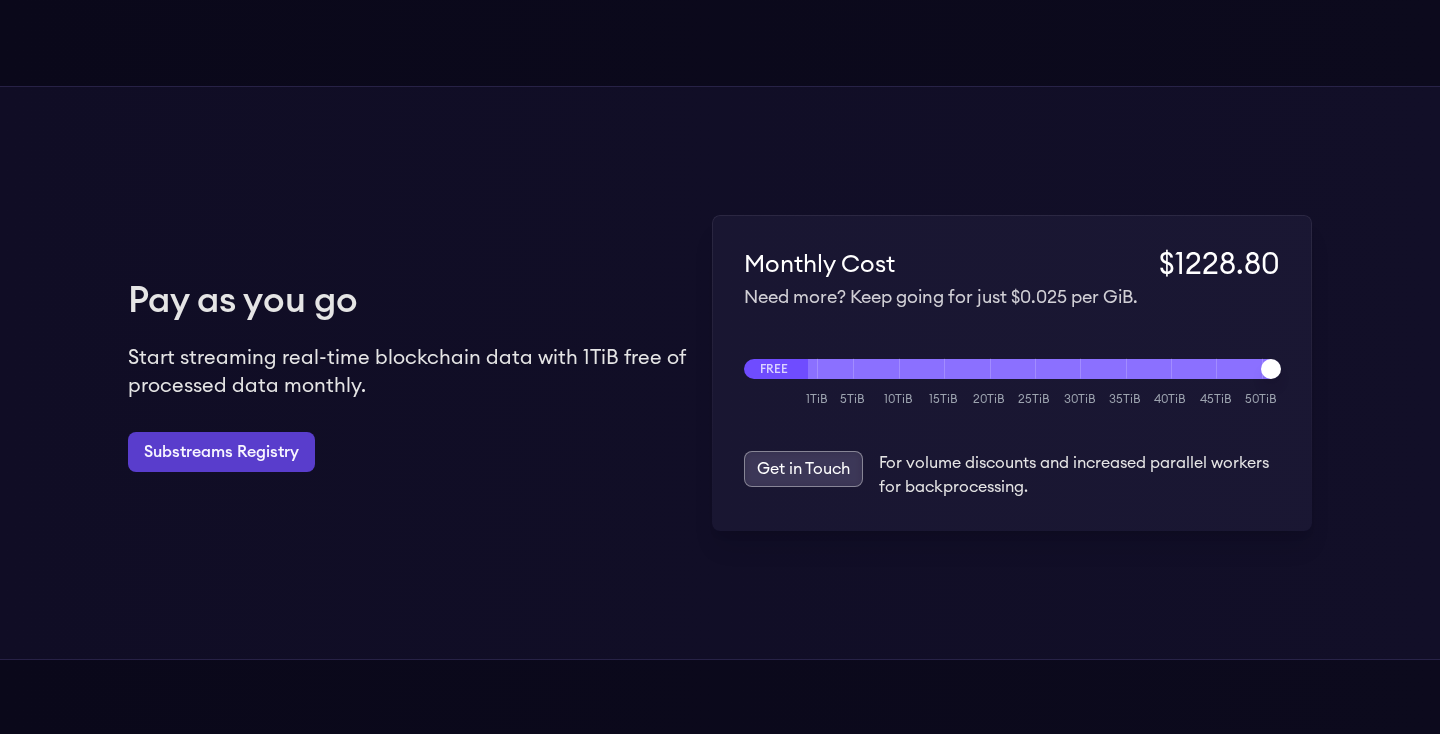 type on "**" 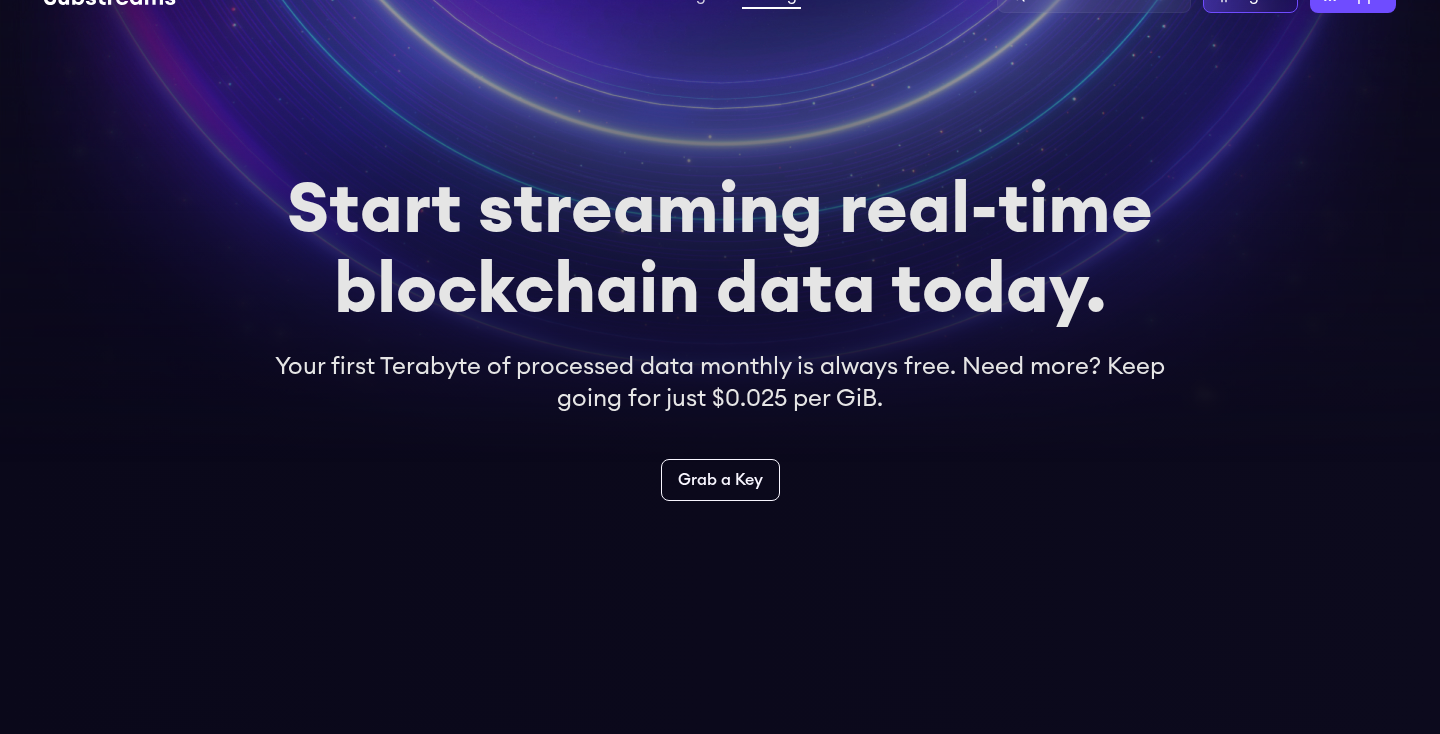 scroll, scrollTop: 0, scrollLeft: 0, axis: both 